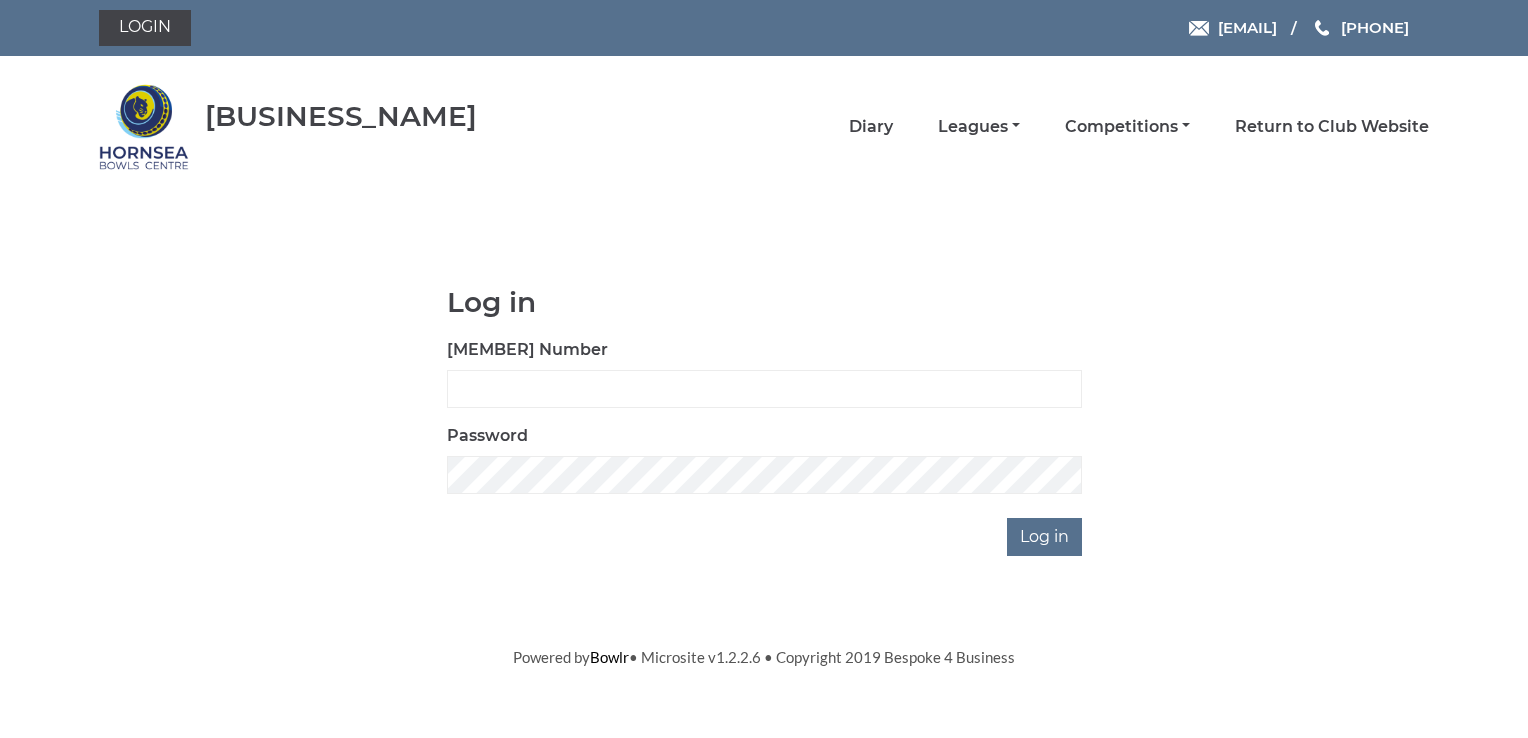 scroll, scrollTop: 0, scrollLeft: 0, axis: both 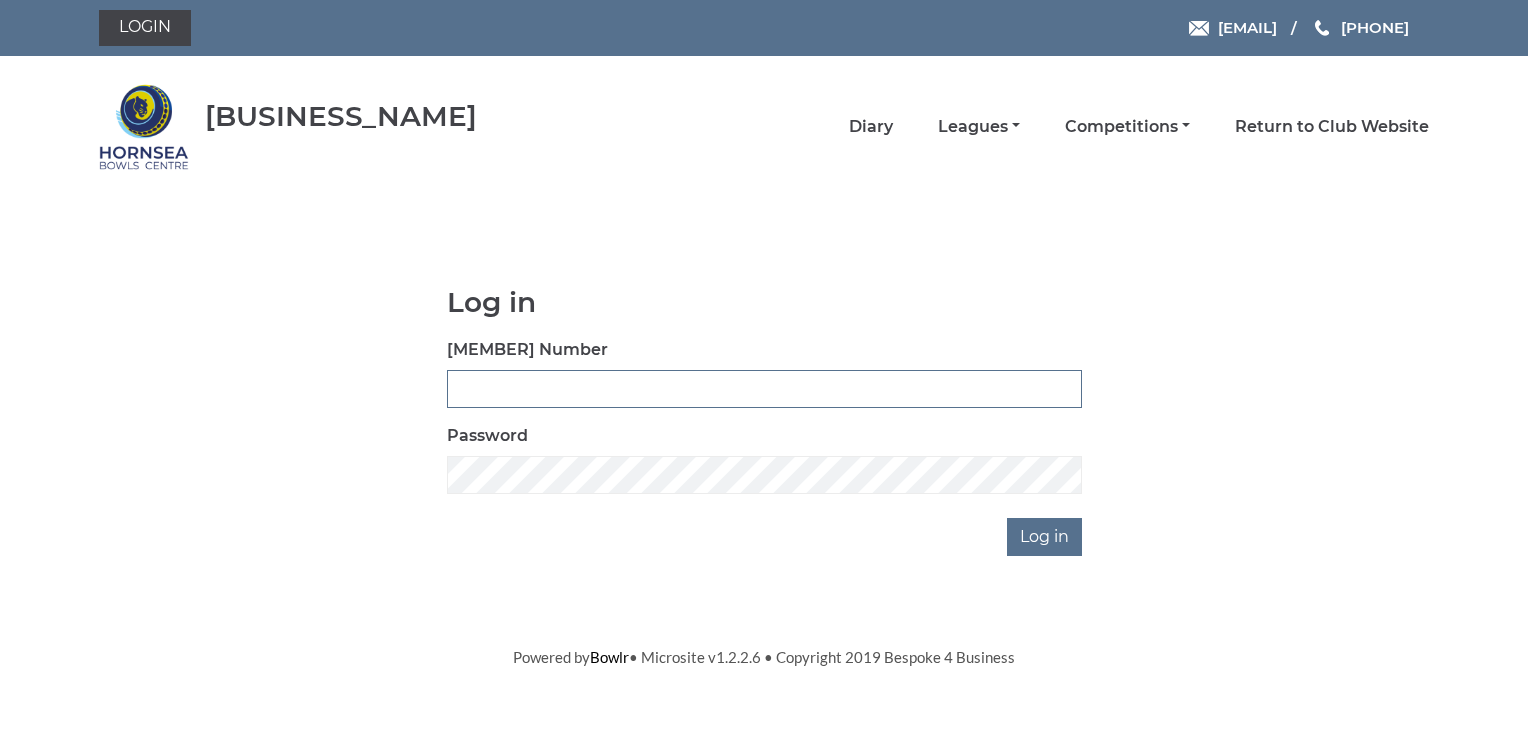 click on "[MEMBER] Number" at bounding box center (764, 389) 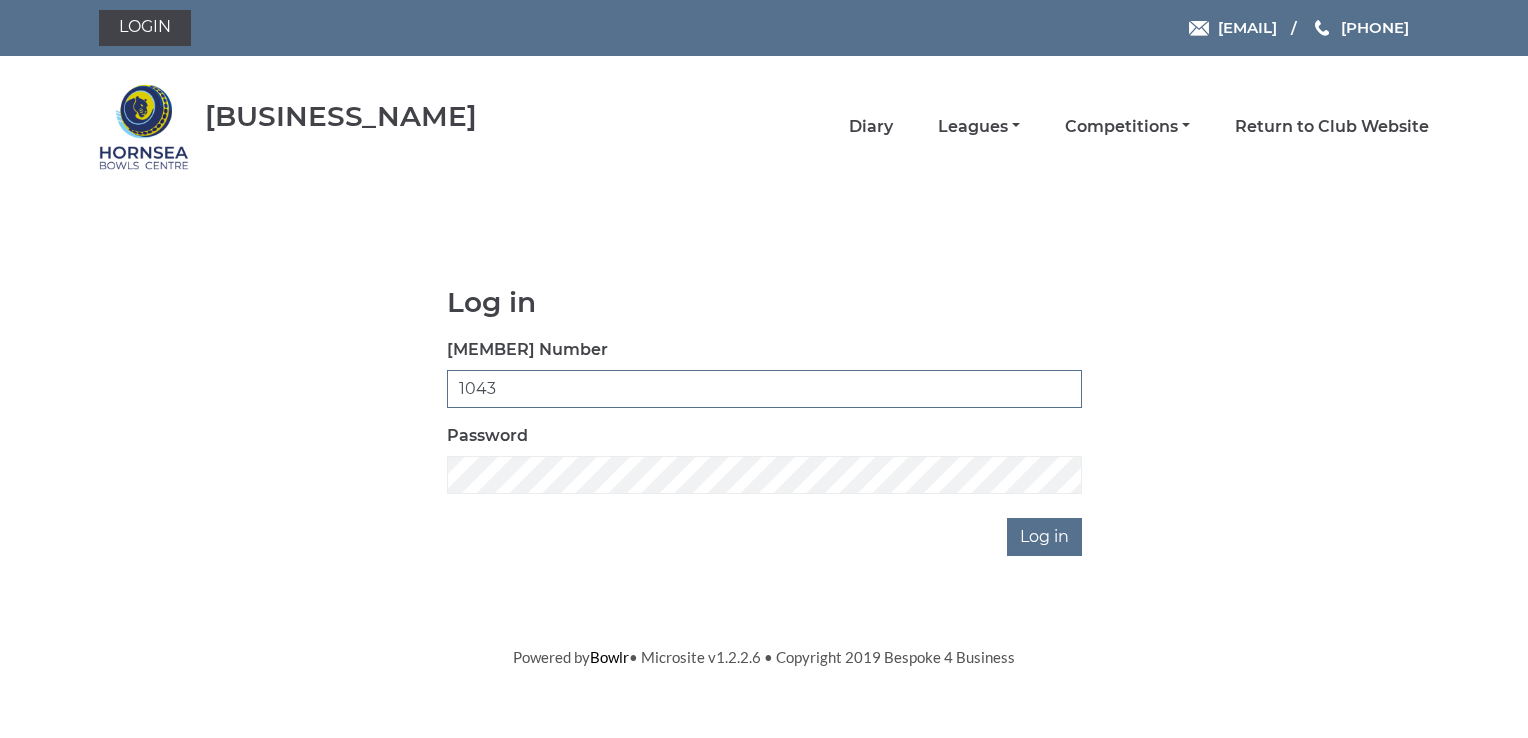 type on "1043" 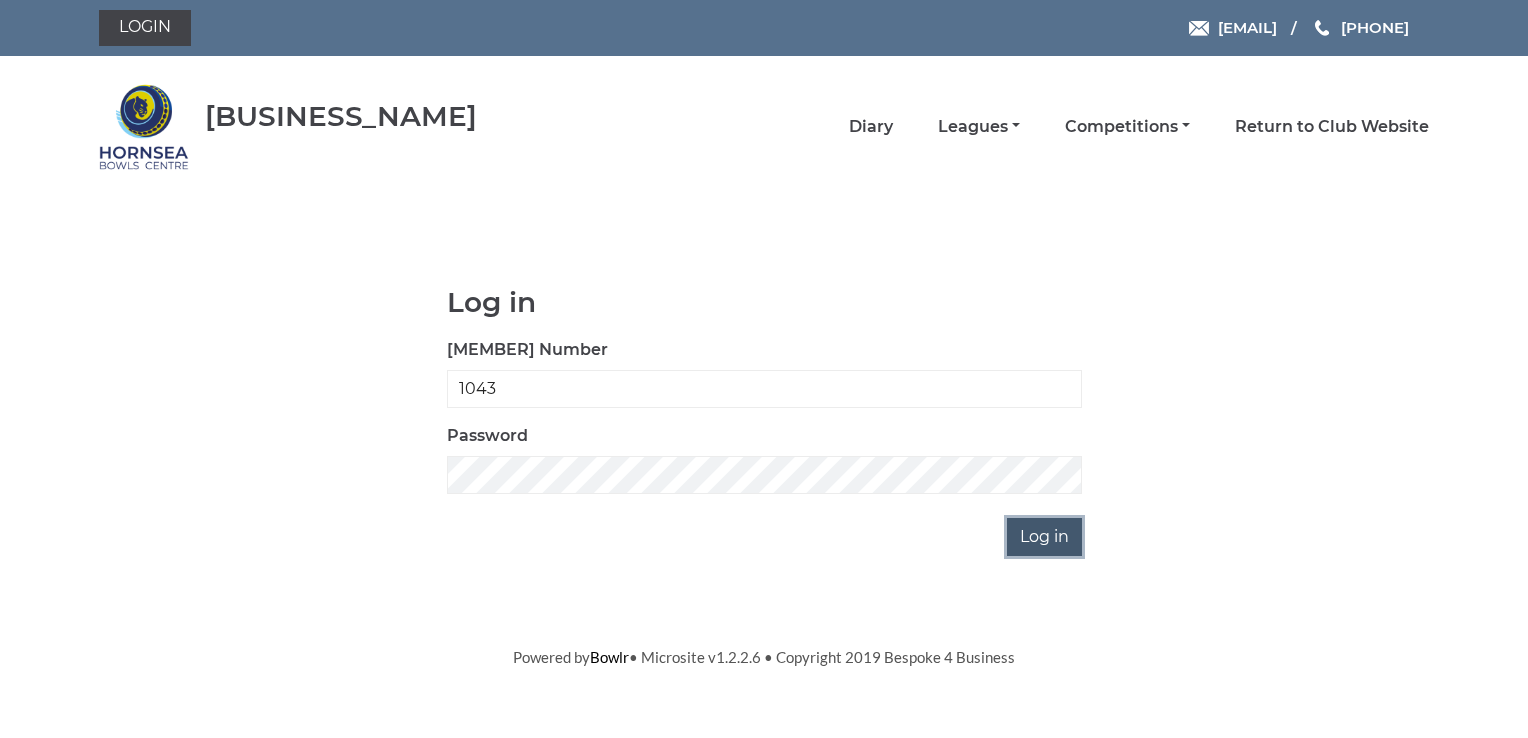 click on "Log in" at bounding box center (1044, 537) 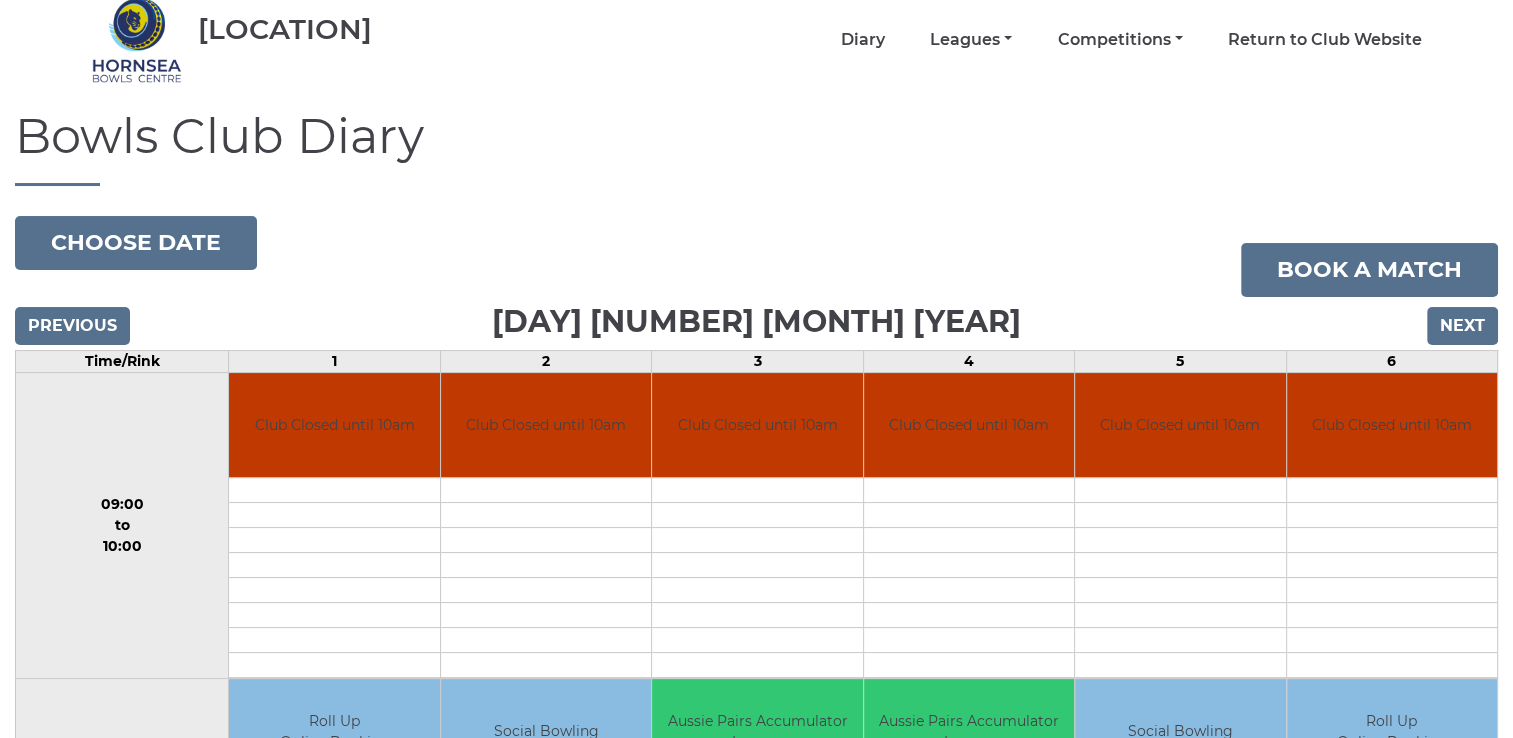 scroll, scrollTop: 0, scrollLeft: 0, axis: both 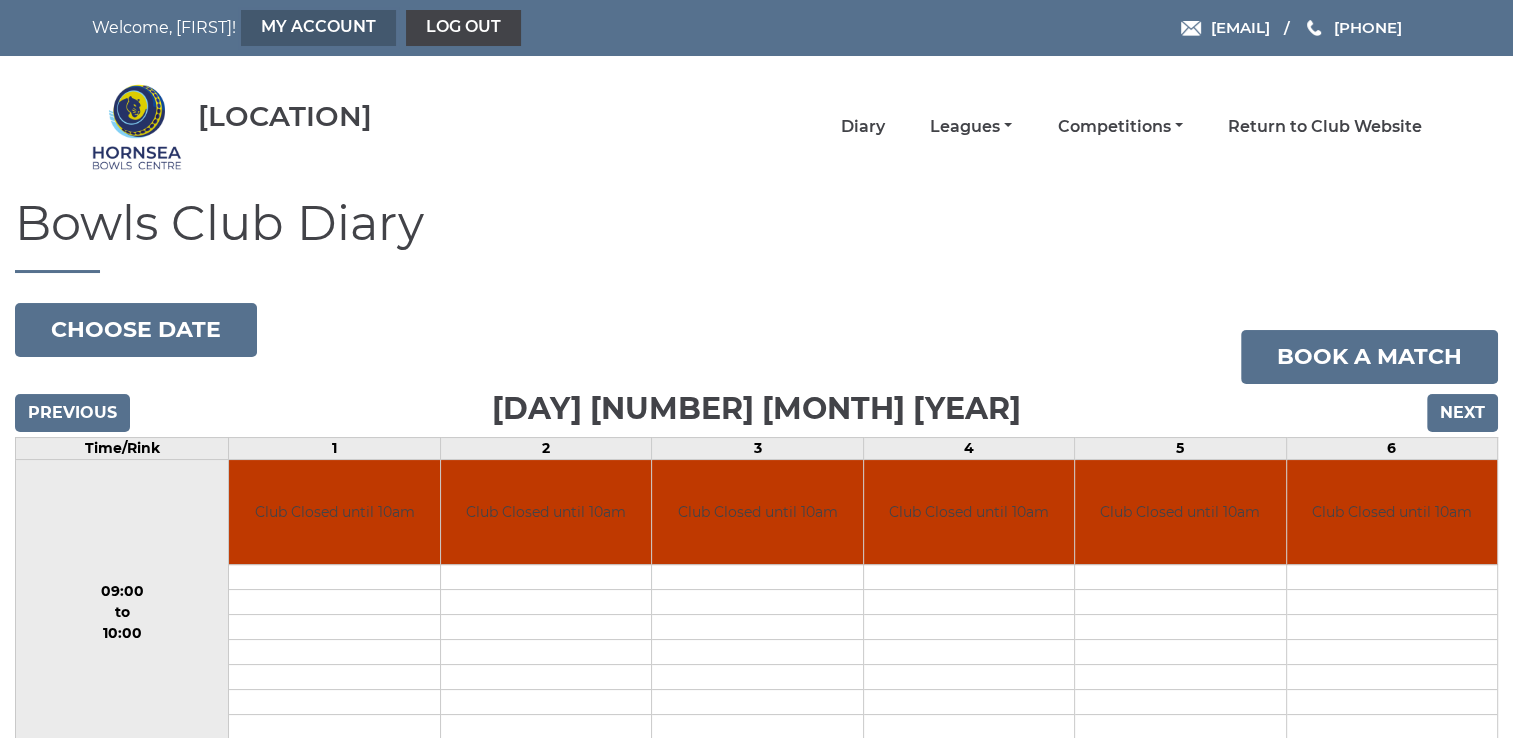 click on "My Account" at bounding box center [318, 28] 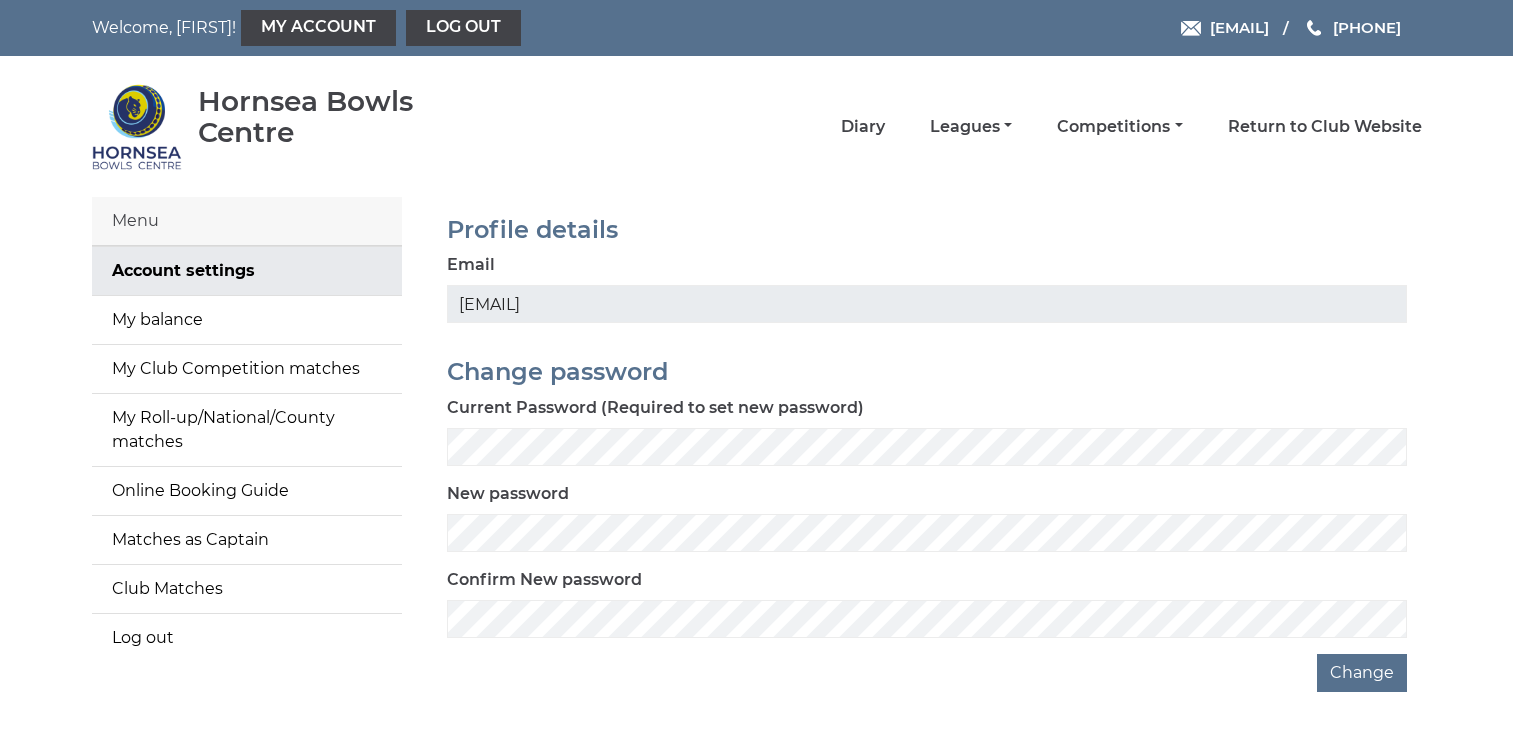 scroll, scrollTop: 0, scrollLeft: 0, axis: both 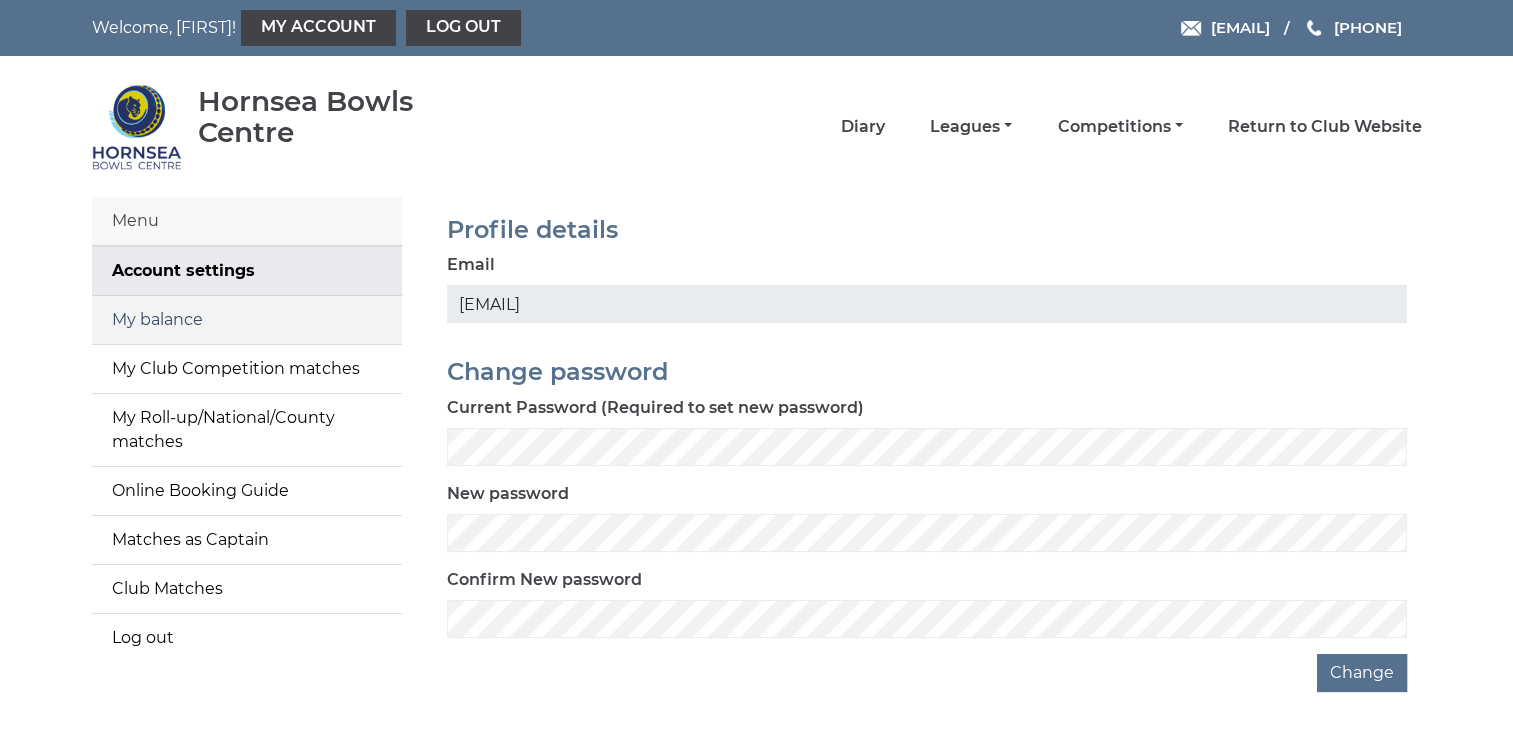 click on "My balance" at bounding box center (247, 320) 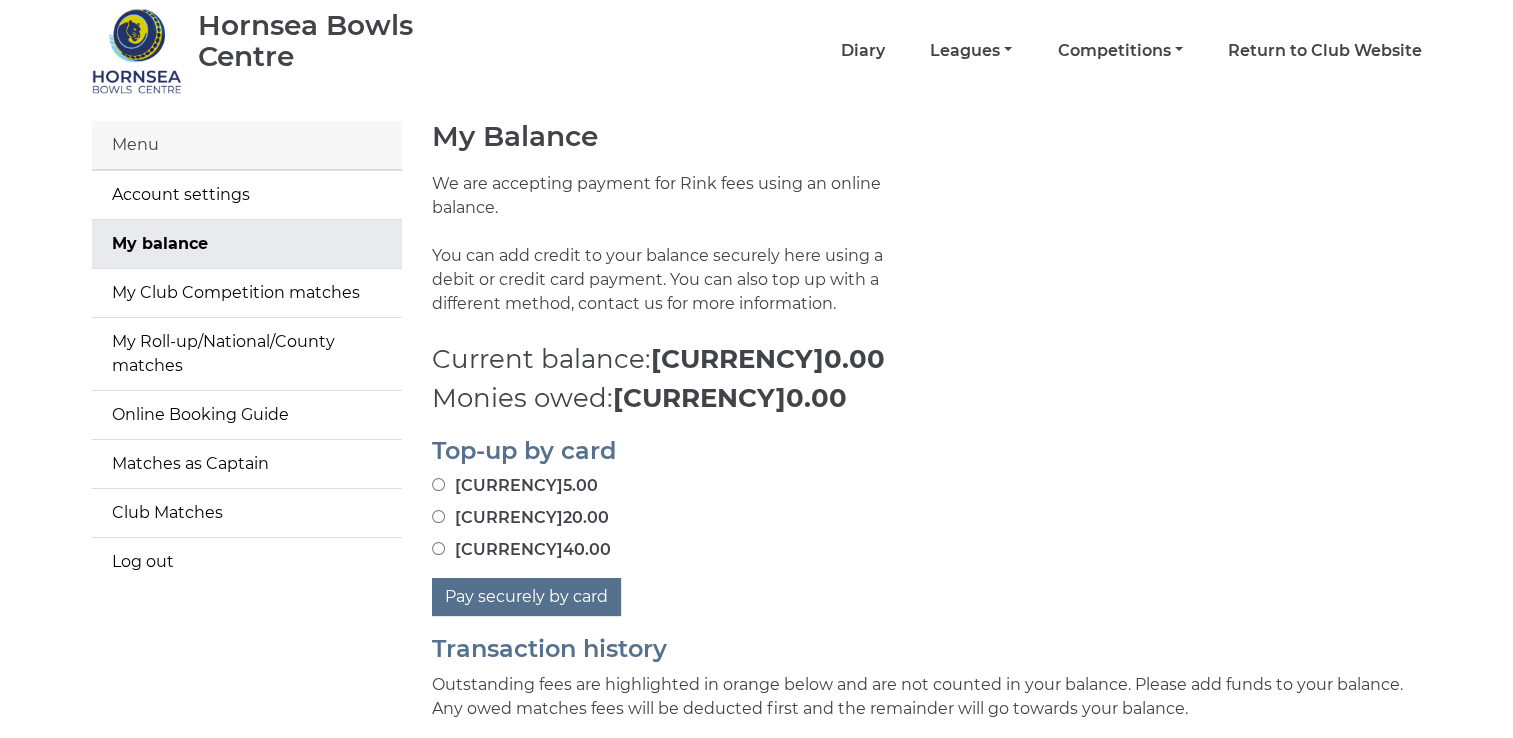 scroll, scrollTop: 109, scrollLeft: 0, axis: vertical 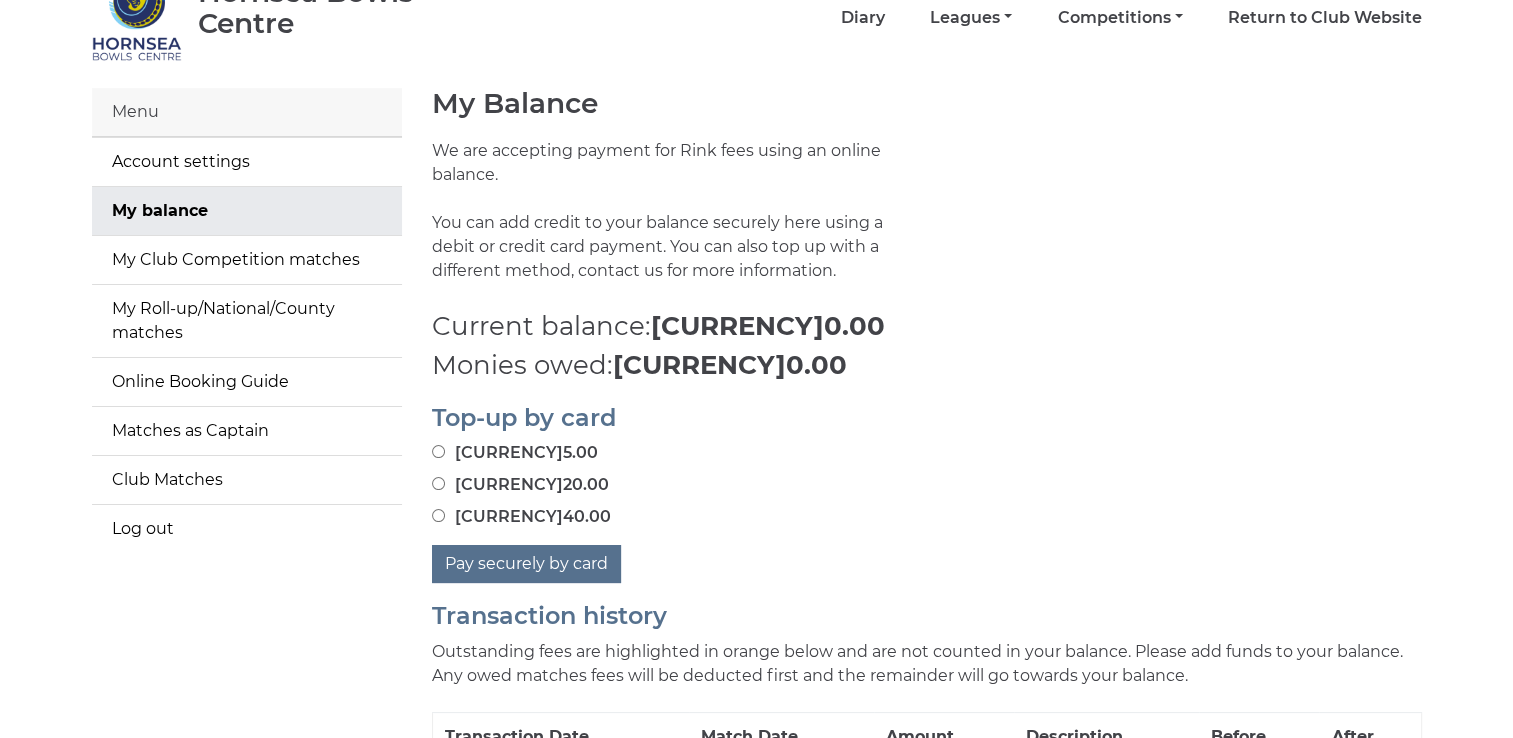 click on "[CURRENCY]40.00" at bounding box center (438, 515) 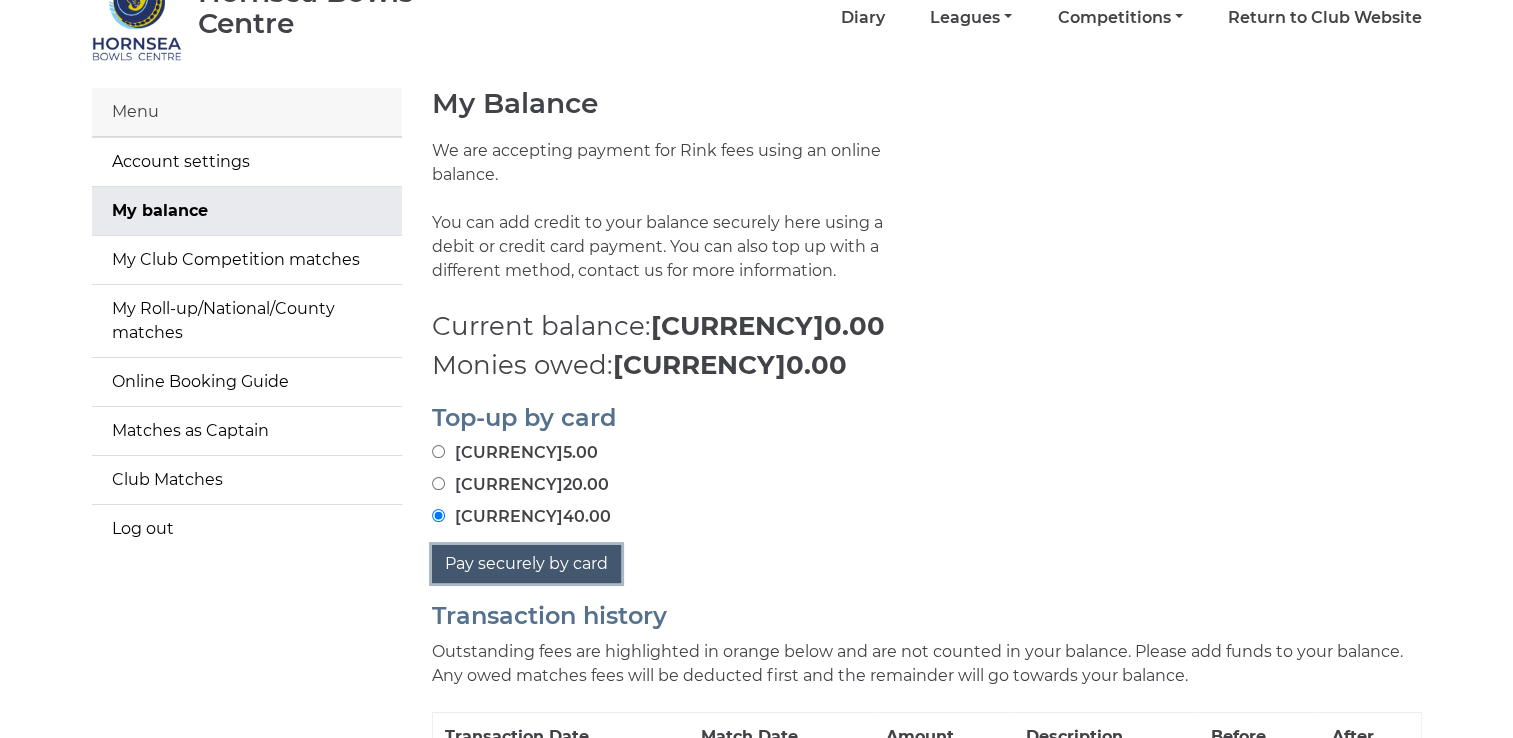 click on "Pay securely by card" at bounding box center (526, 564) 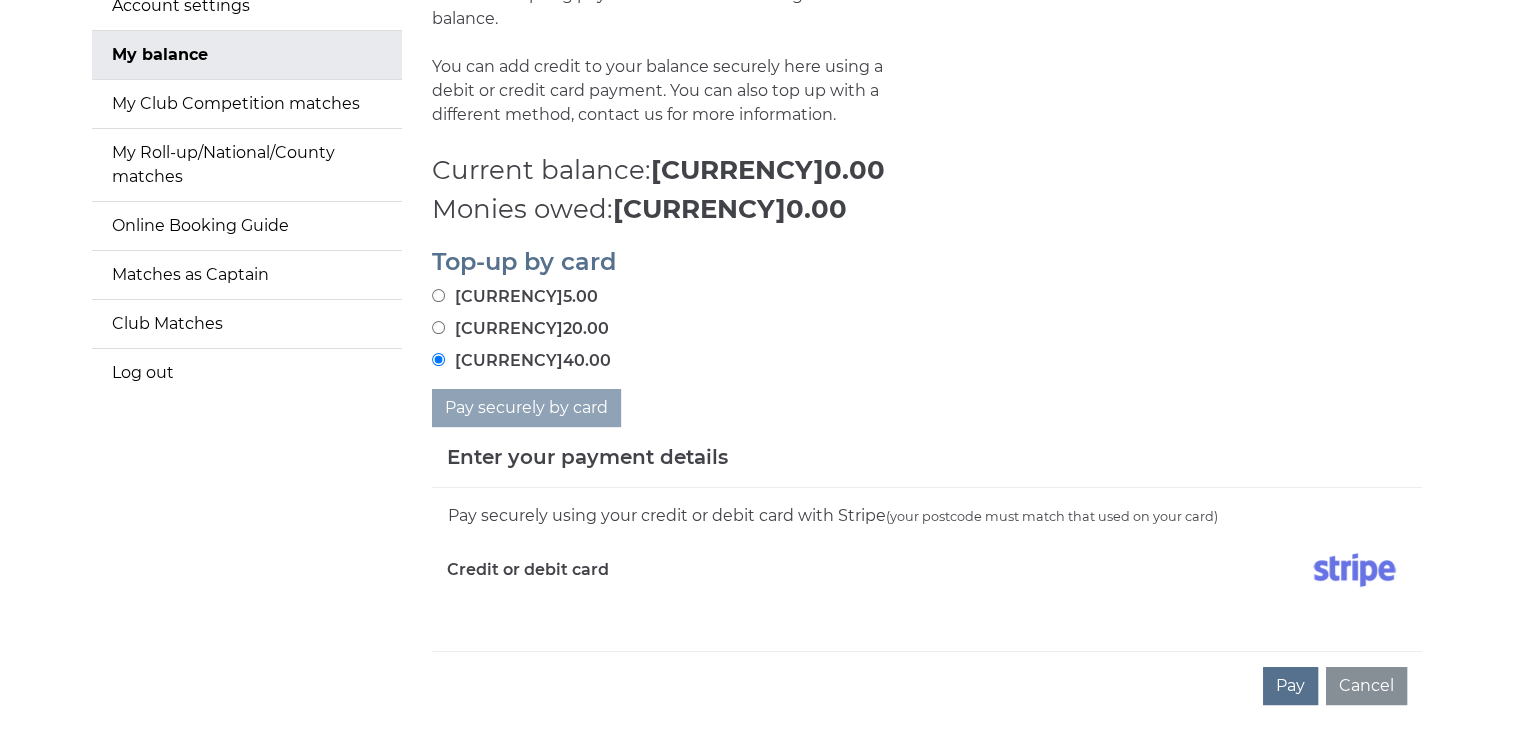 scroll, scrollTop: 309, scrollLeft: 0, axis: vertical 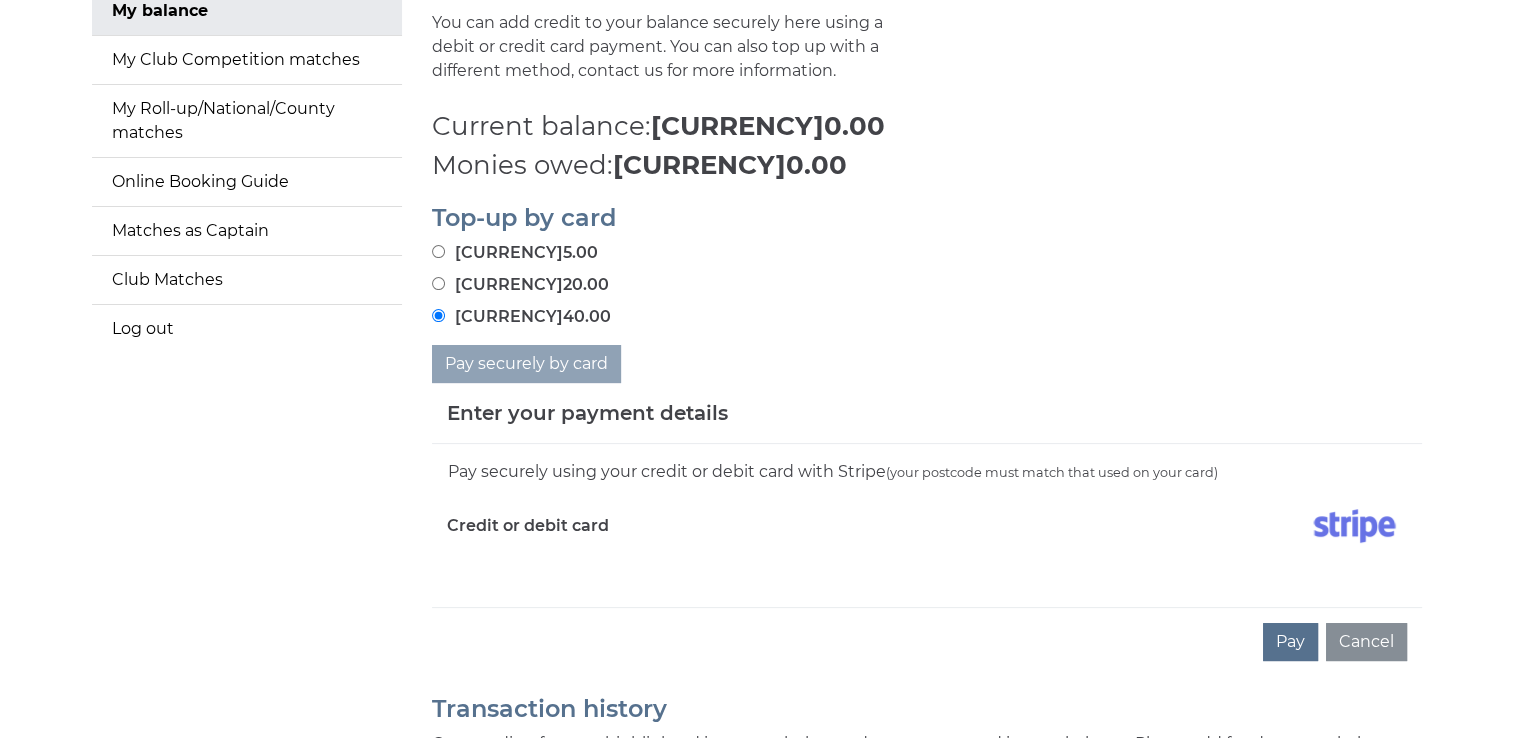click on "Pay securely using your credit or debit card with Stripe  (your postcode must match that used on your card)
Credit or debit card" at bounding box center (927, 525) 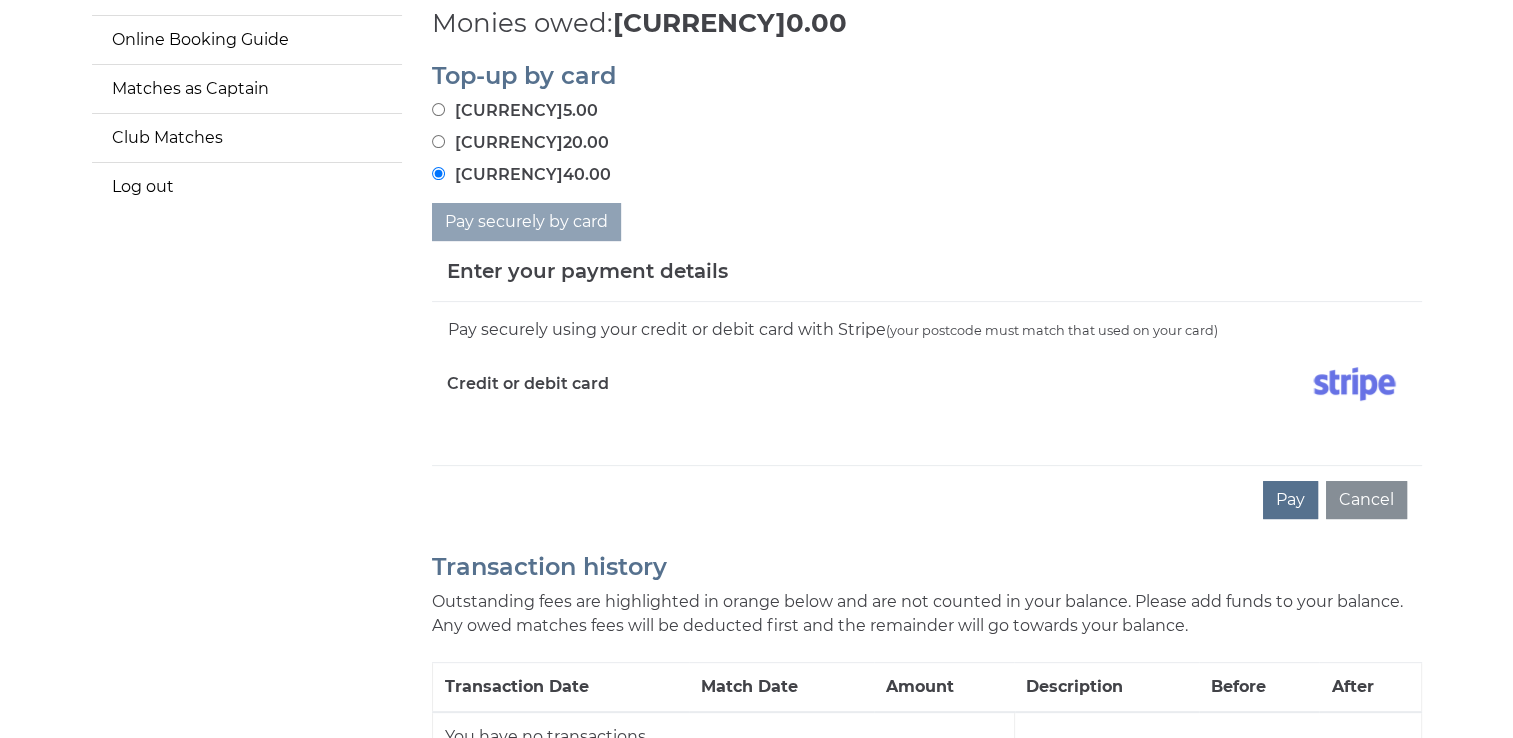 scroll, scrollTop: 400, scrollLeft: 0, axis: vertical 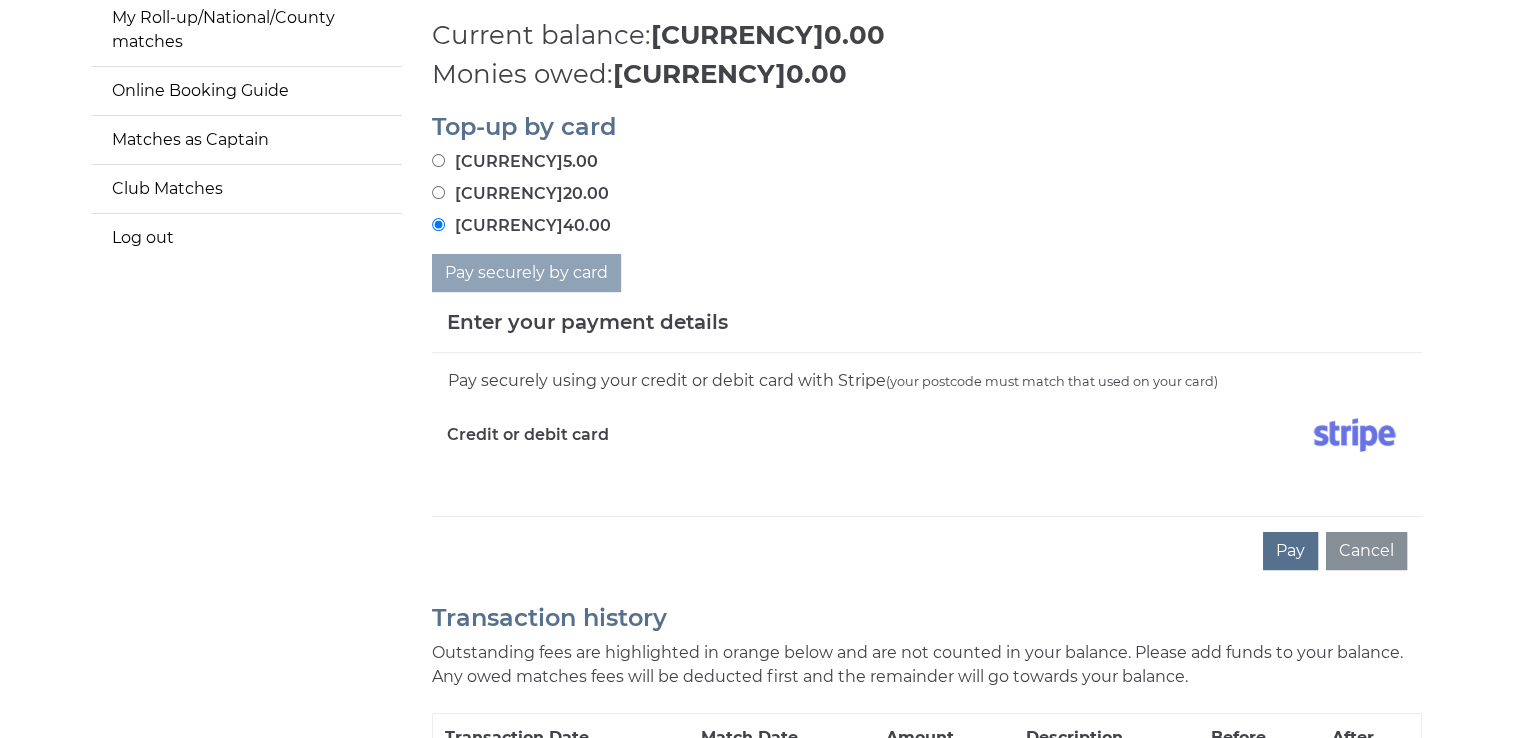click on "Enter your payment details" at bounding box center (927, 322) 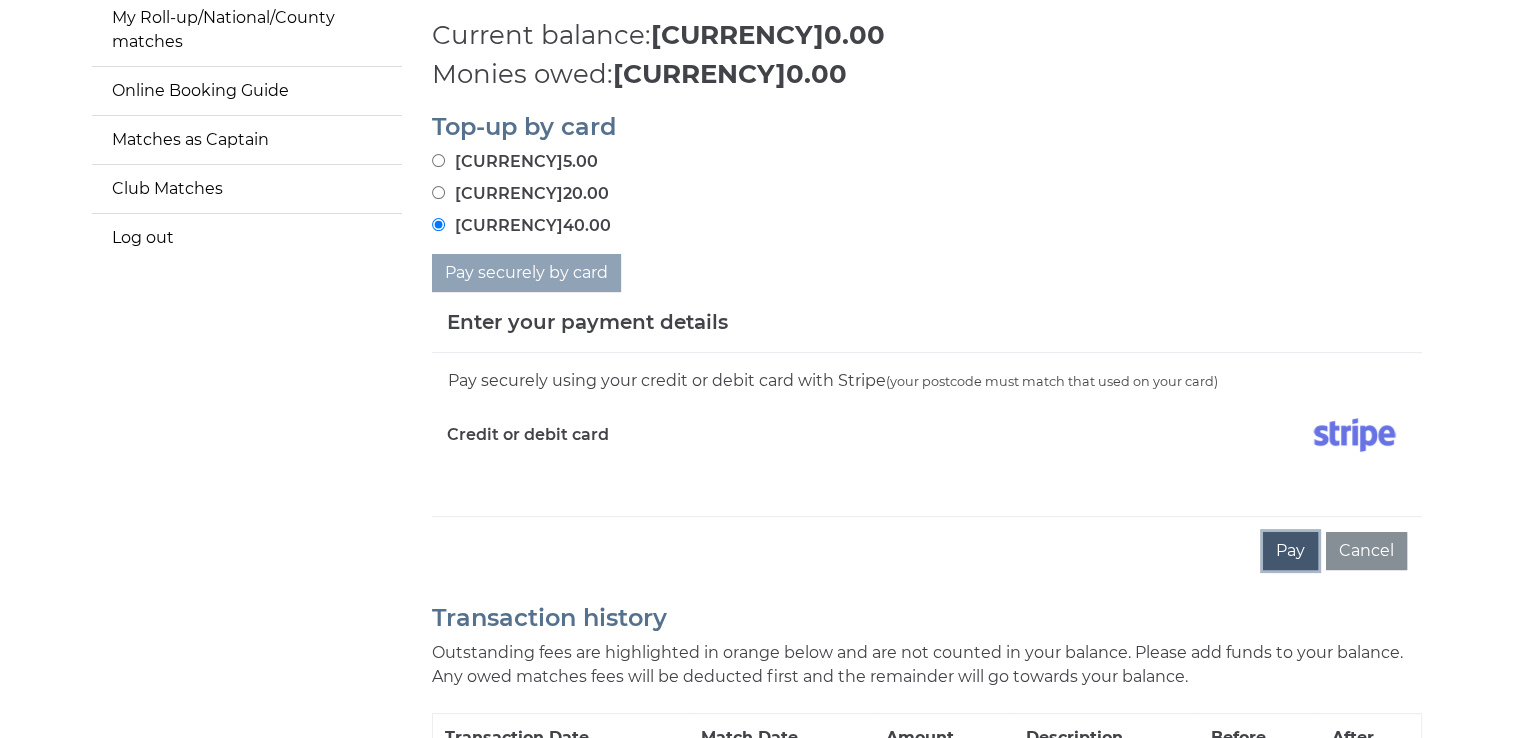 click on "Pay" at bounding box center [1290, 551] 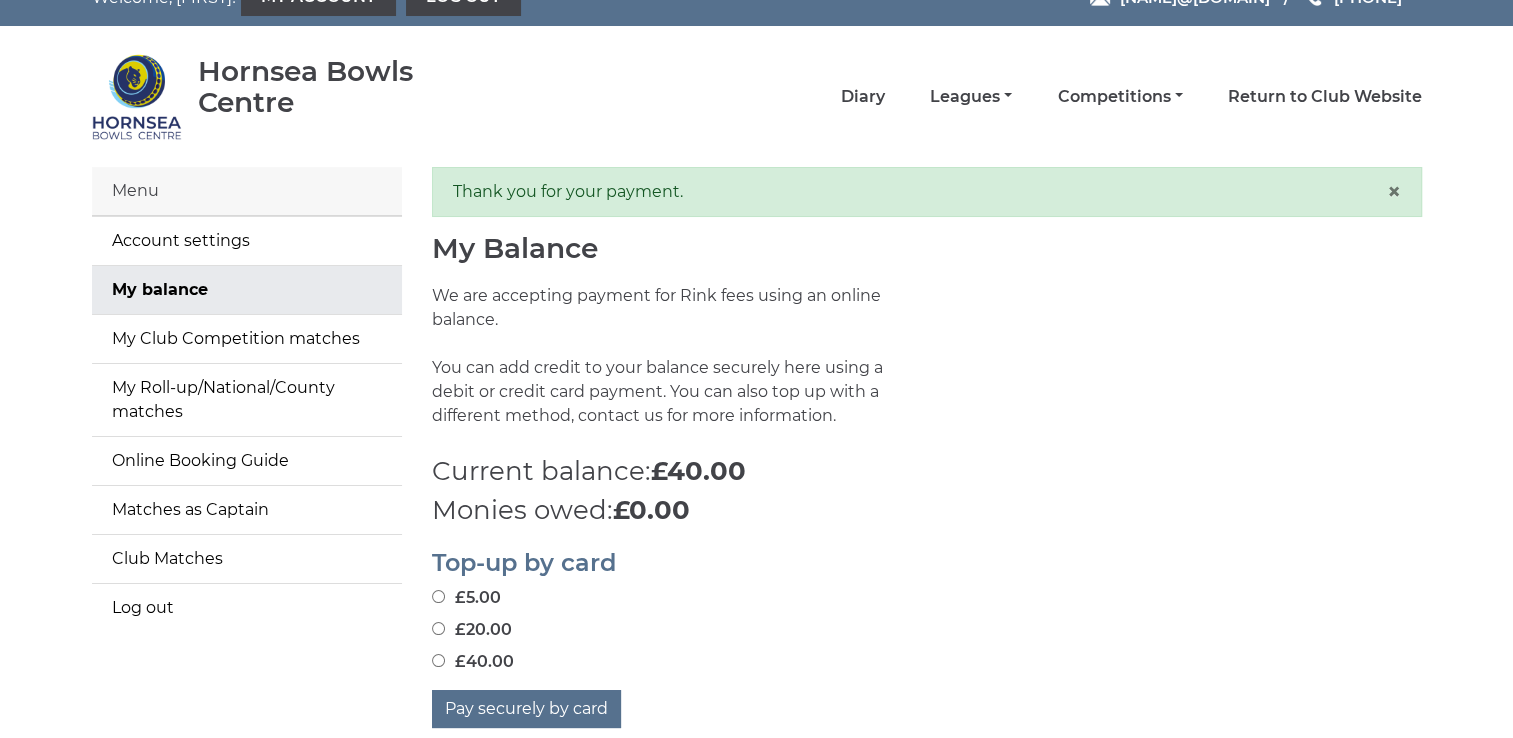 scroll, scrollTop: 0, scrollLeft: 0, axis: both 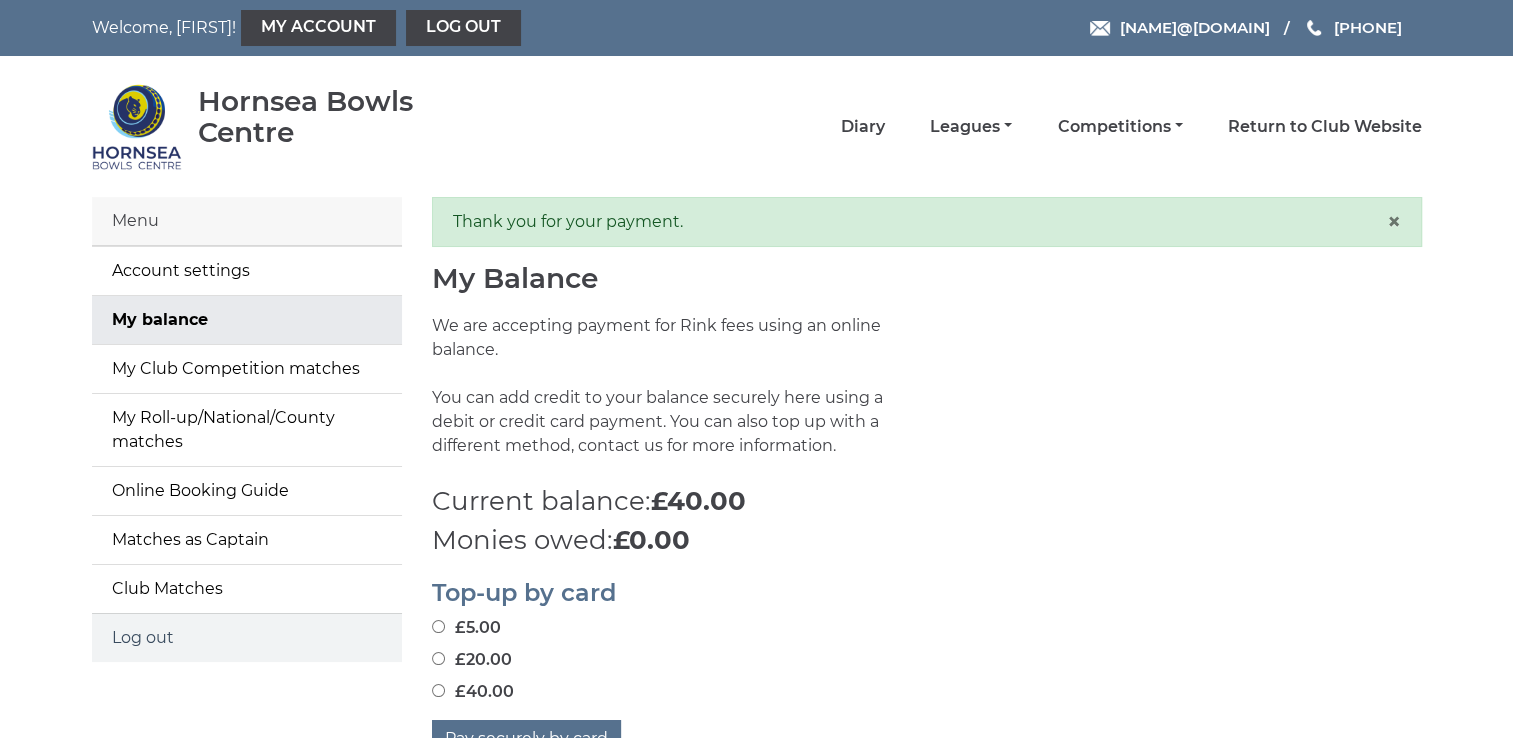 click on "Log out" at bounding box center [247, 638] 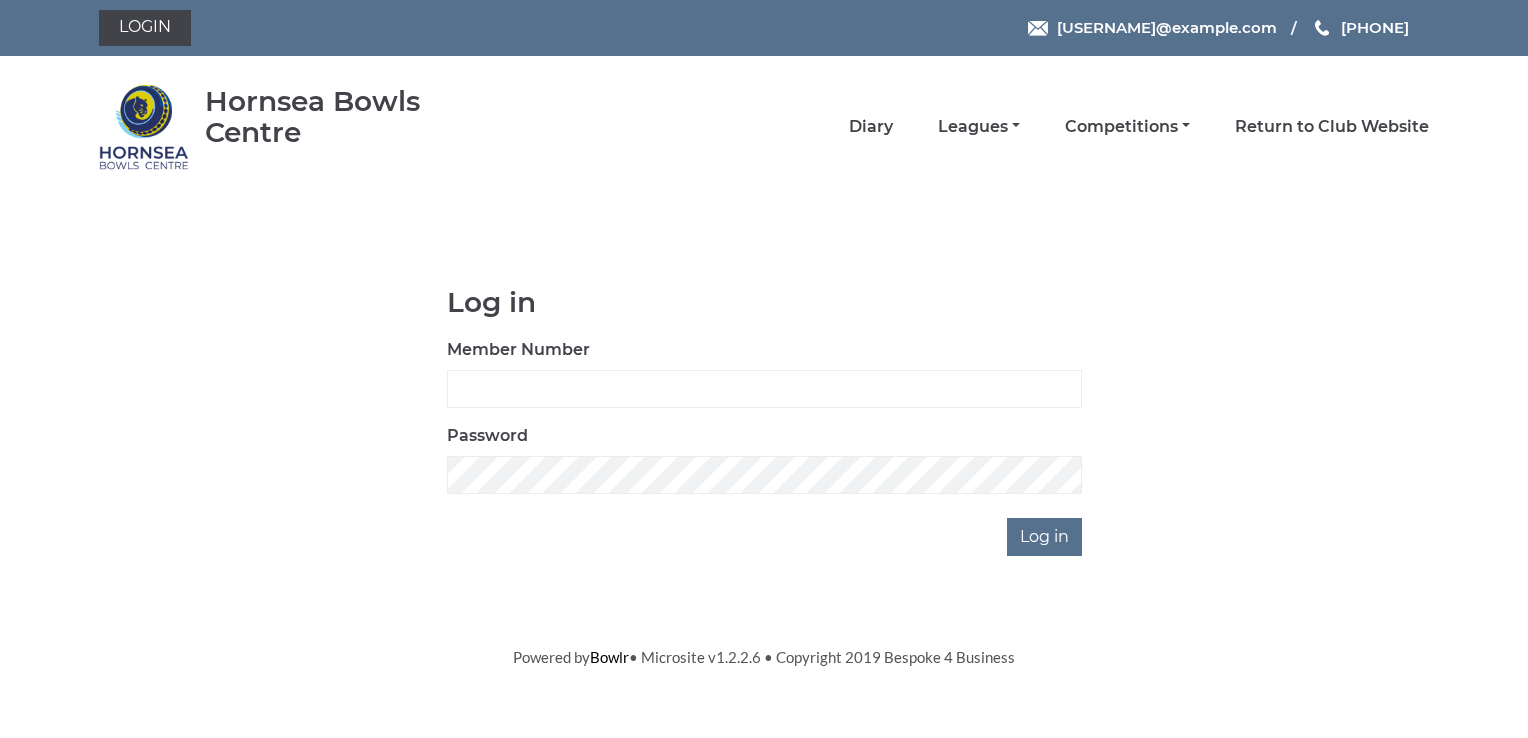 scroll, scrollTop: 0, scrollLeft: 0, axis: both 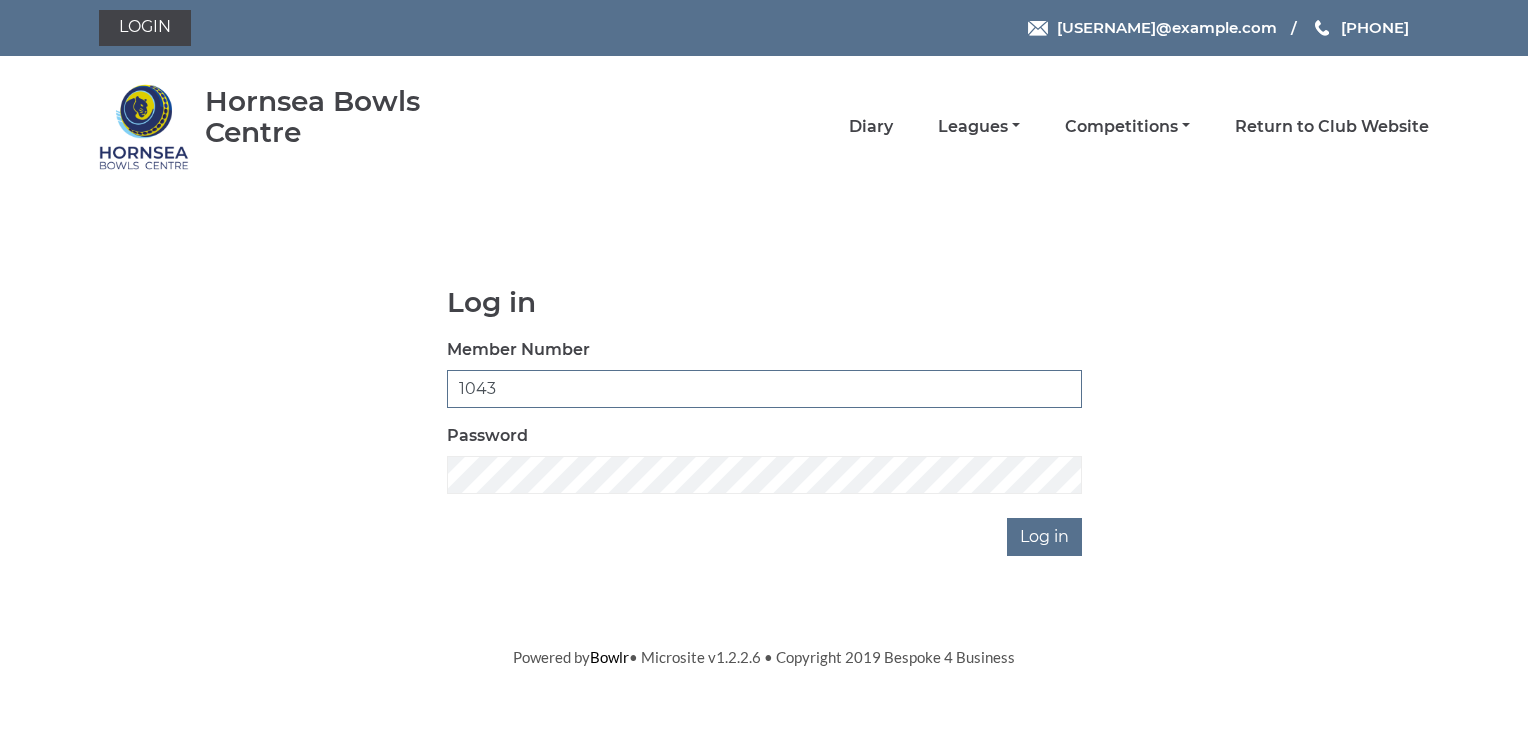 click on "1043" at bounding box center [764, 389] 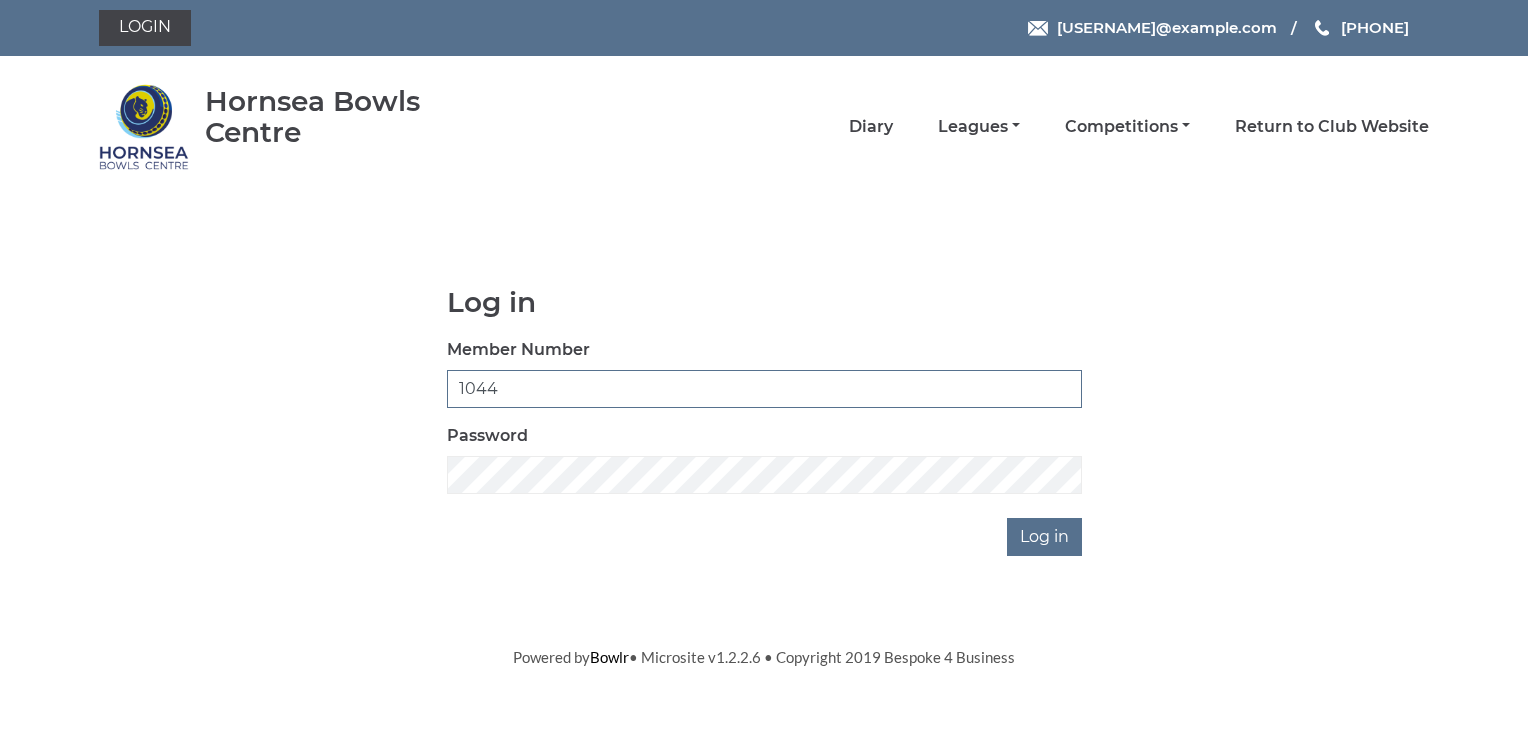 type on "1044" 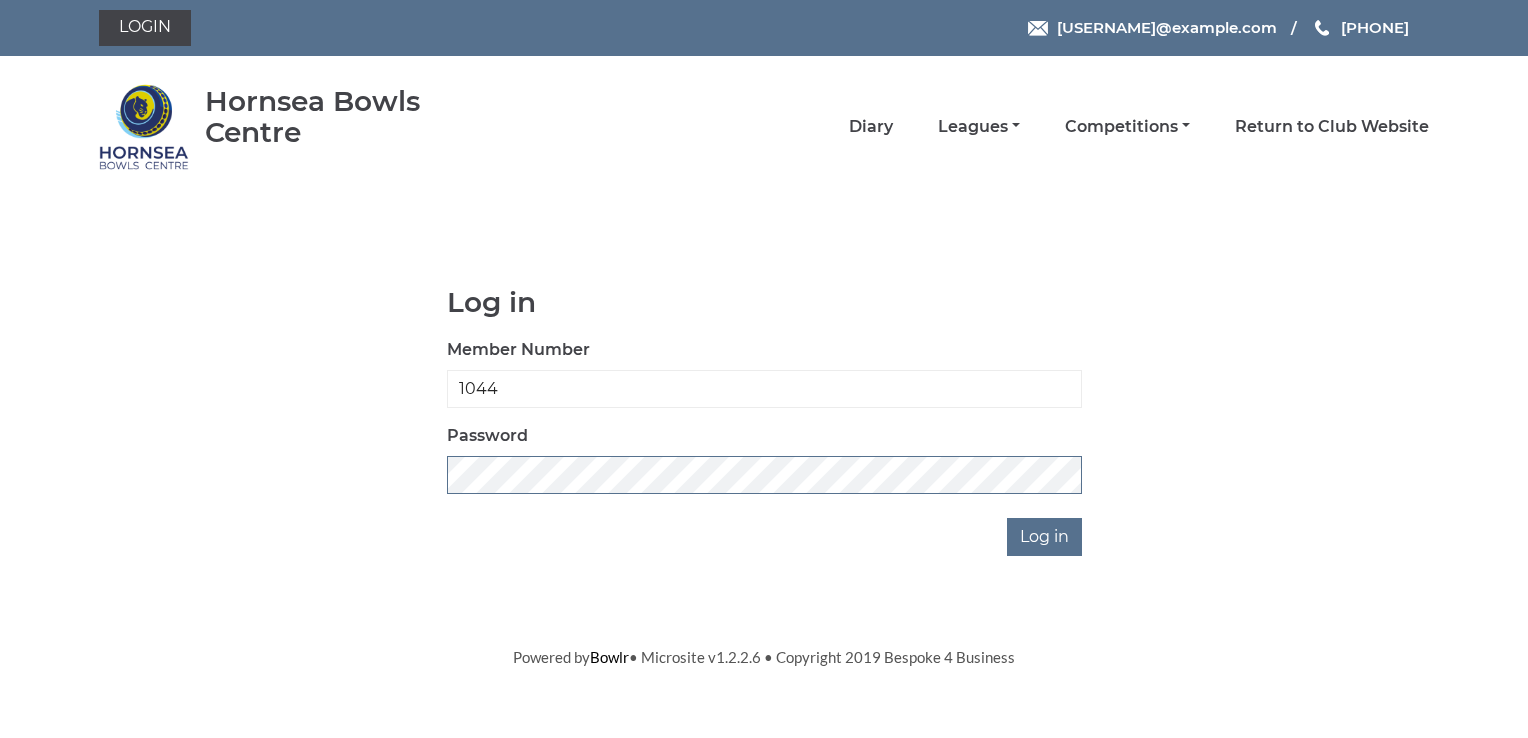 click on "Log in
Member Number 1044              Password              Log in" at bounding box center (764, 421) 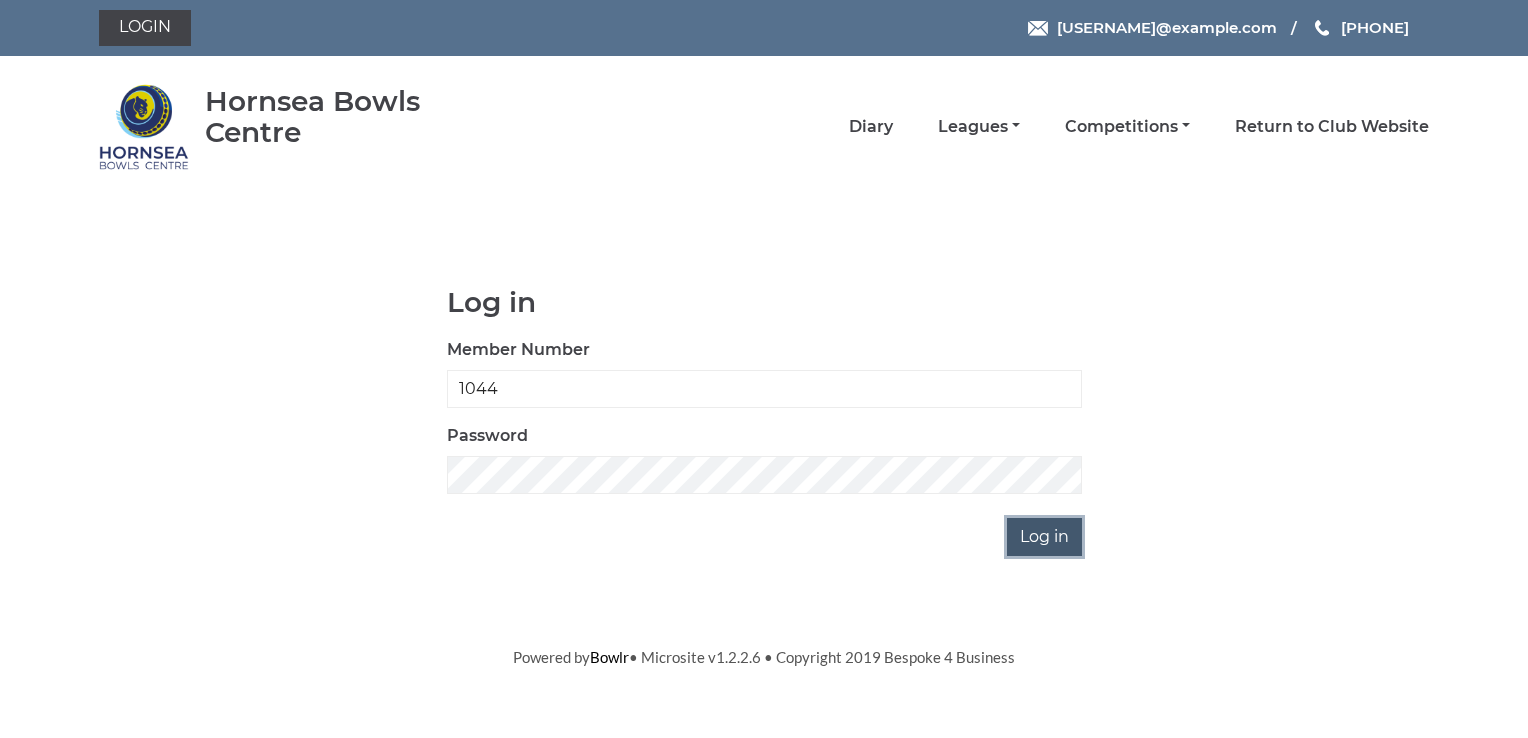 click on "Log in" at bounding box center (1044, 537) 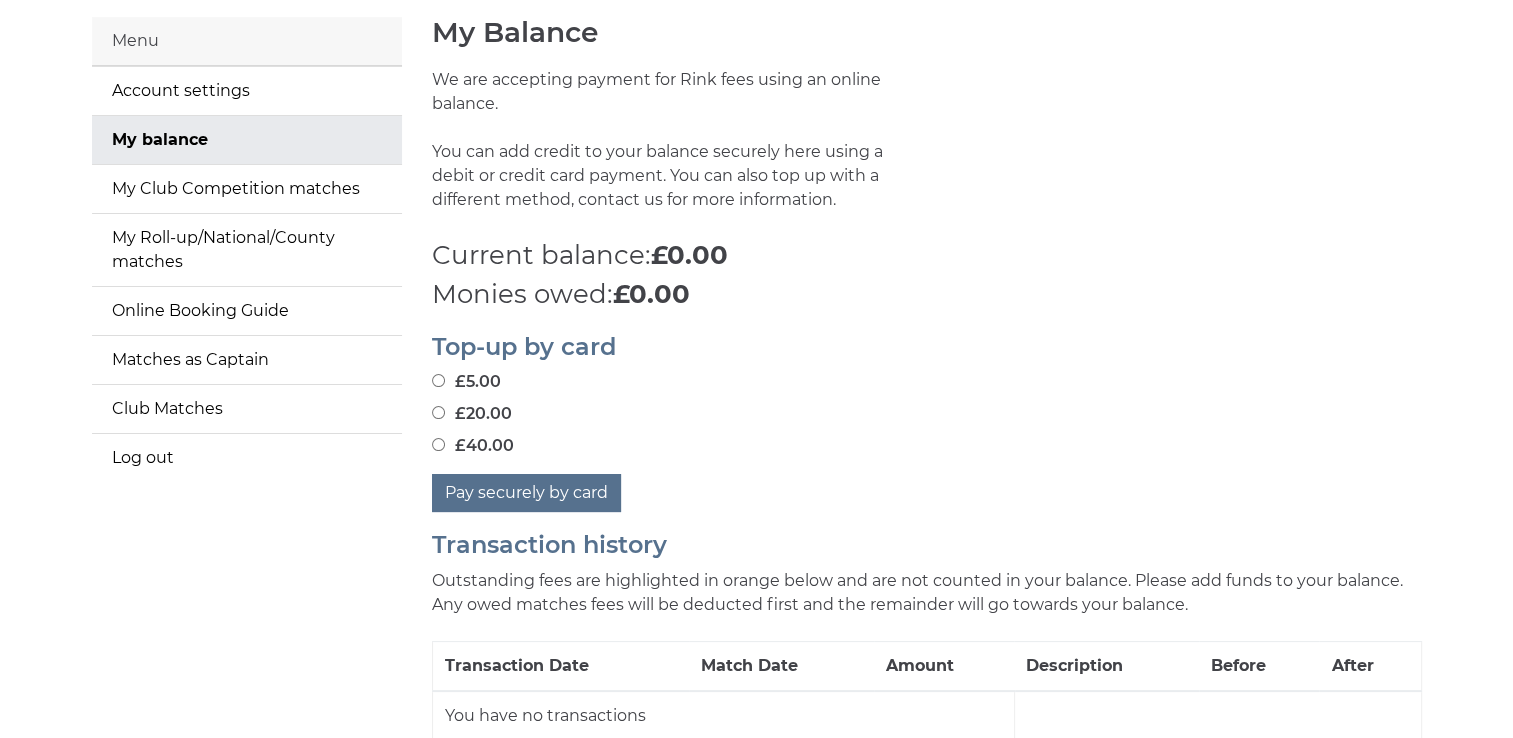 scroll, scrollTop: 200, scrollLeft: 0, axis: vertical 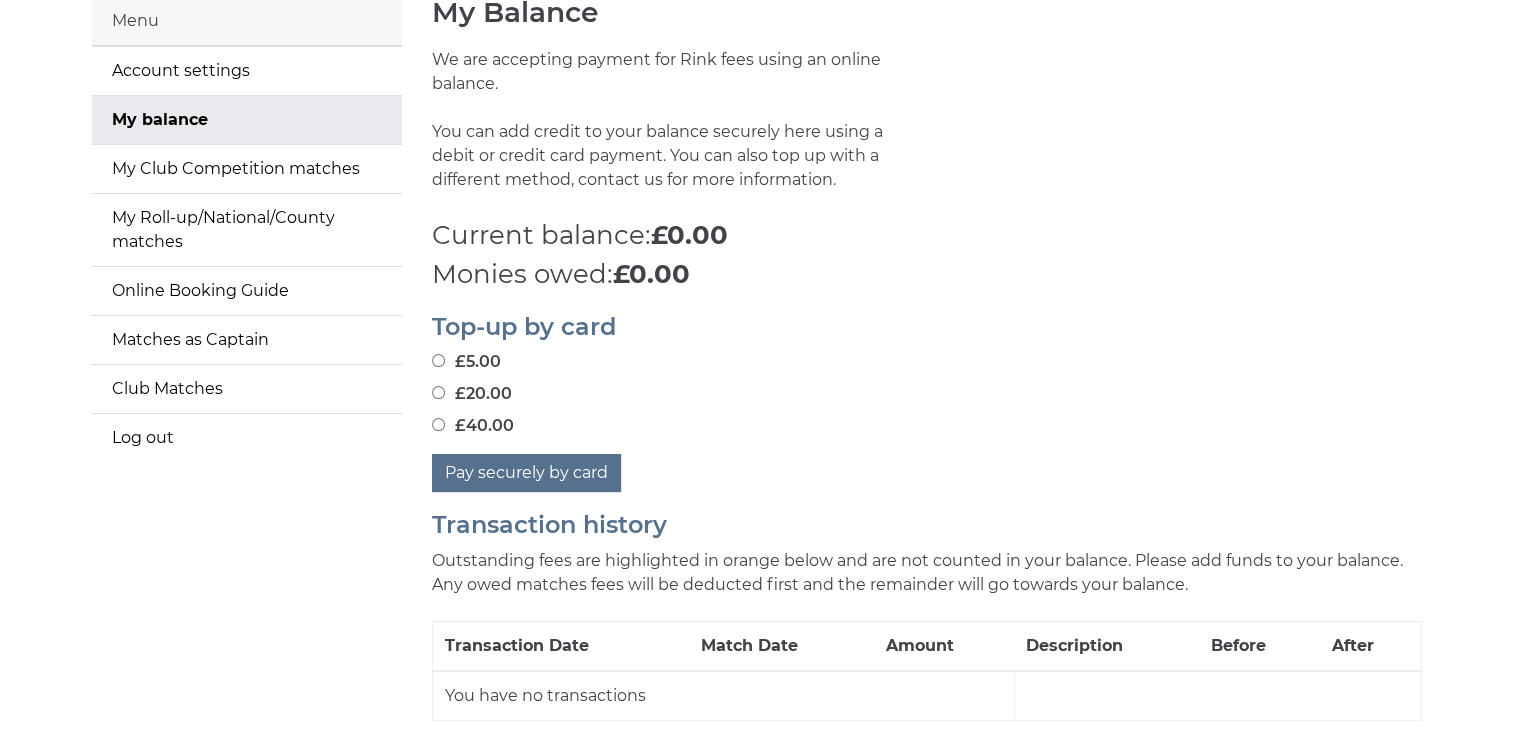 click on "£40.00" at bounding box center [438, 424] 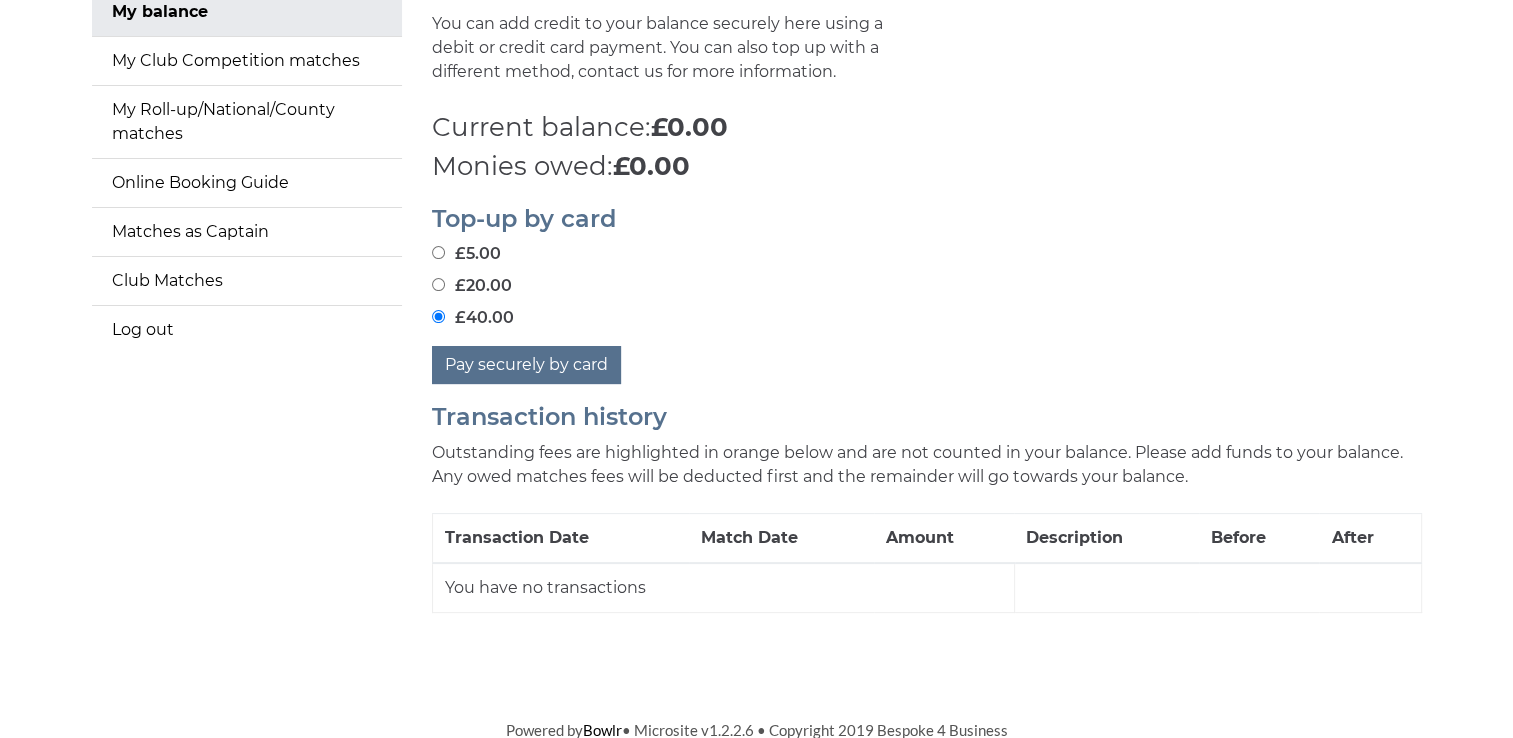 scroll, scrollTop: 309, scrollLeft: 0, axis: vertical 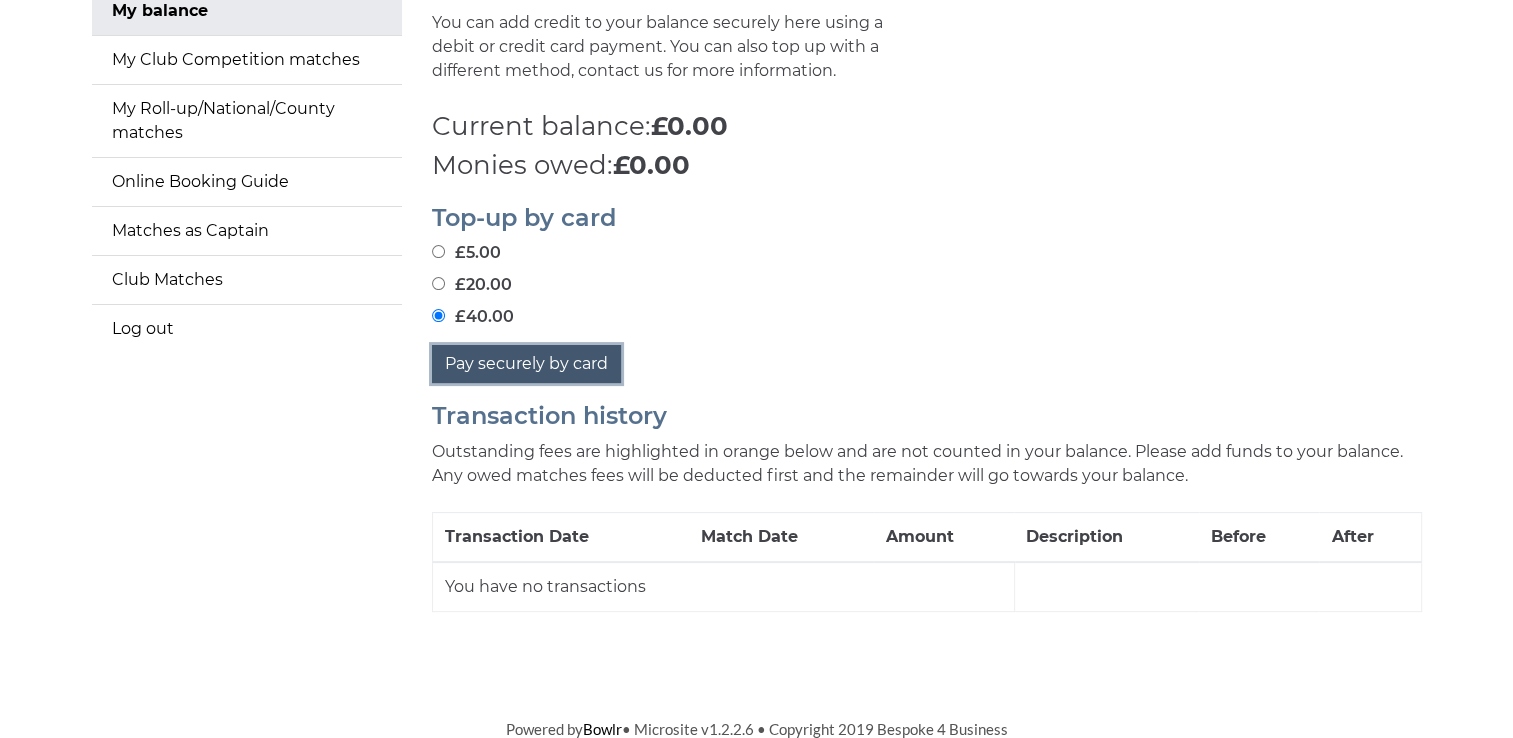 click on "Pay securely by card" at bounding box center [526, 364] 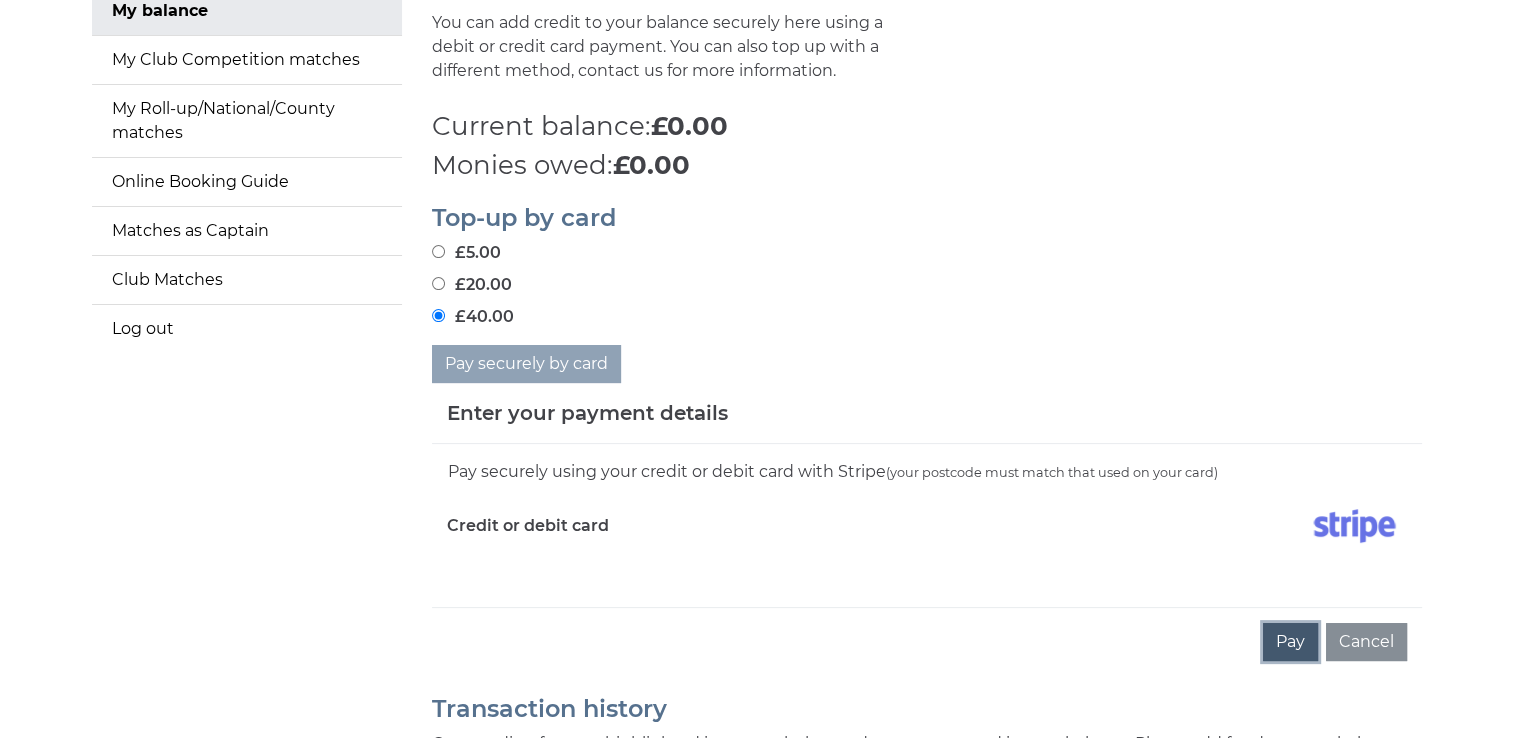 click on "Pay" at bounding box center (1290, 642) 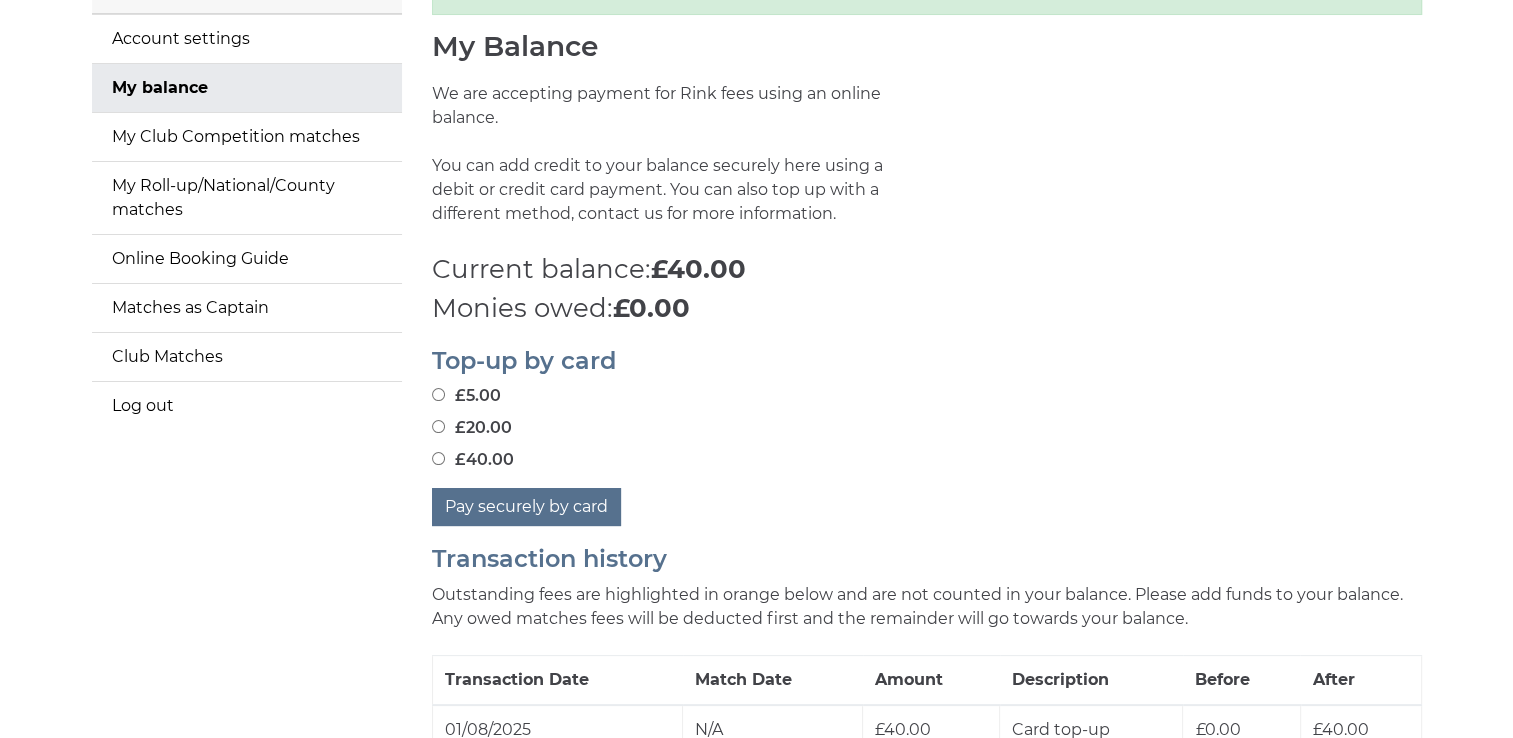 scroll, scrollTop: 0, scrollLeft: 0, axis: both 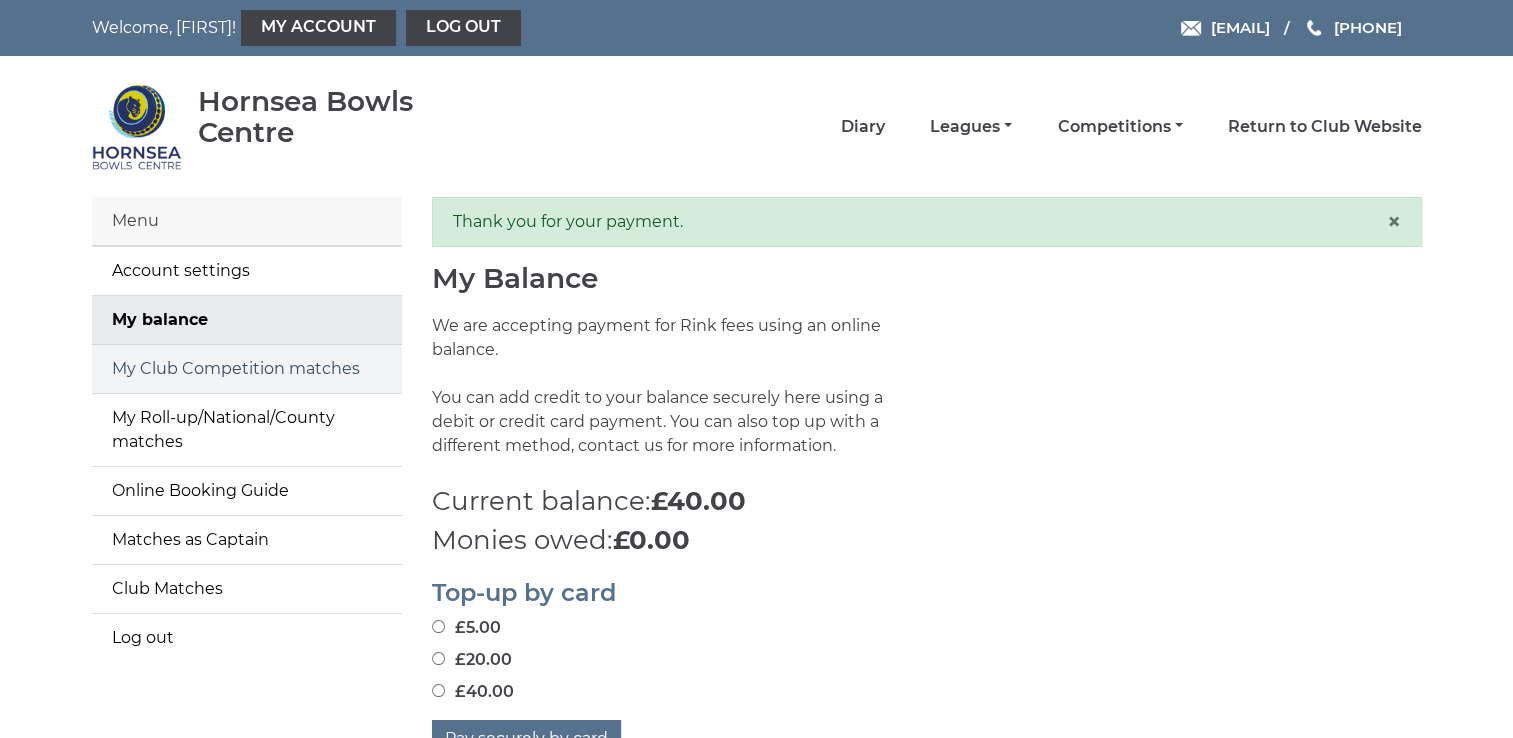 click on "My Club Competition matches" at bounding box center (247, 369) 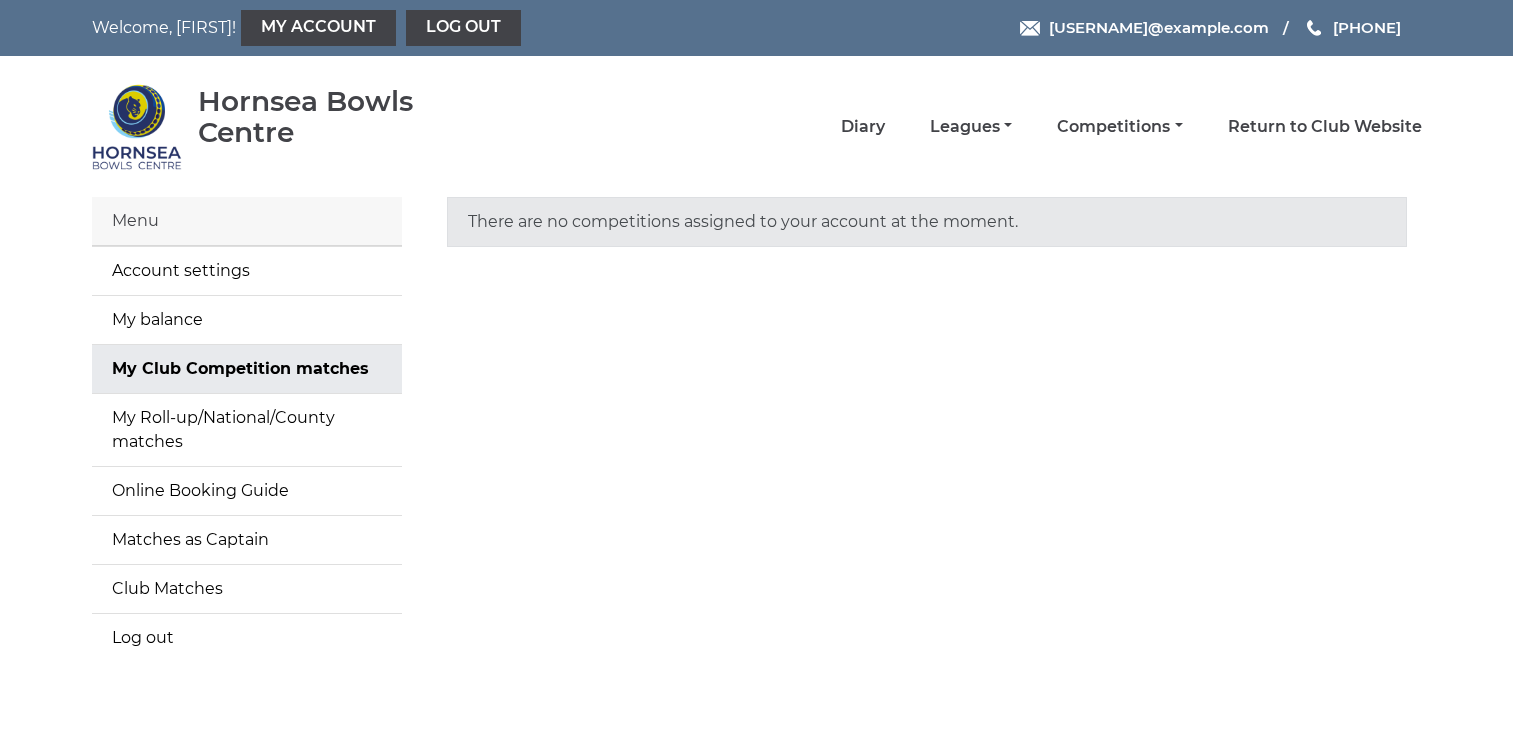 scroll, scrollTop: 0, scrollLeft: 0, axis: both 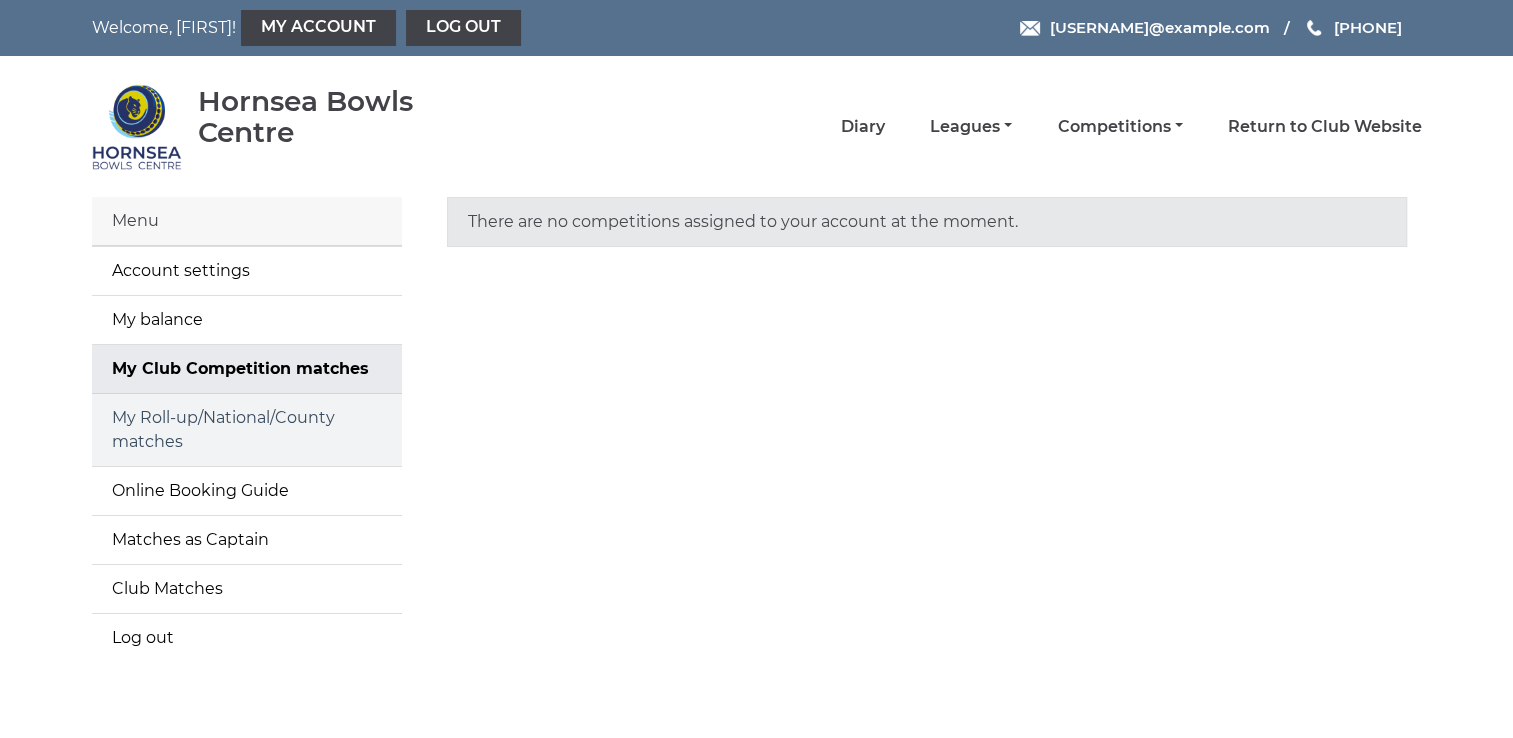 click on "My Roll-up/National/County matches" at bounding box center (247, 430) 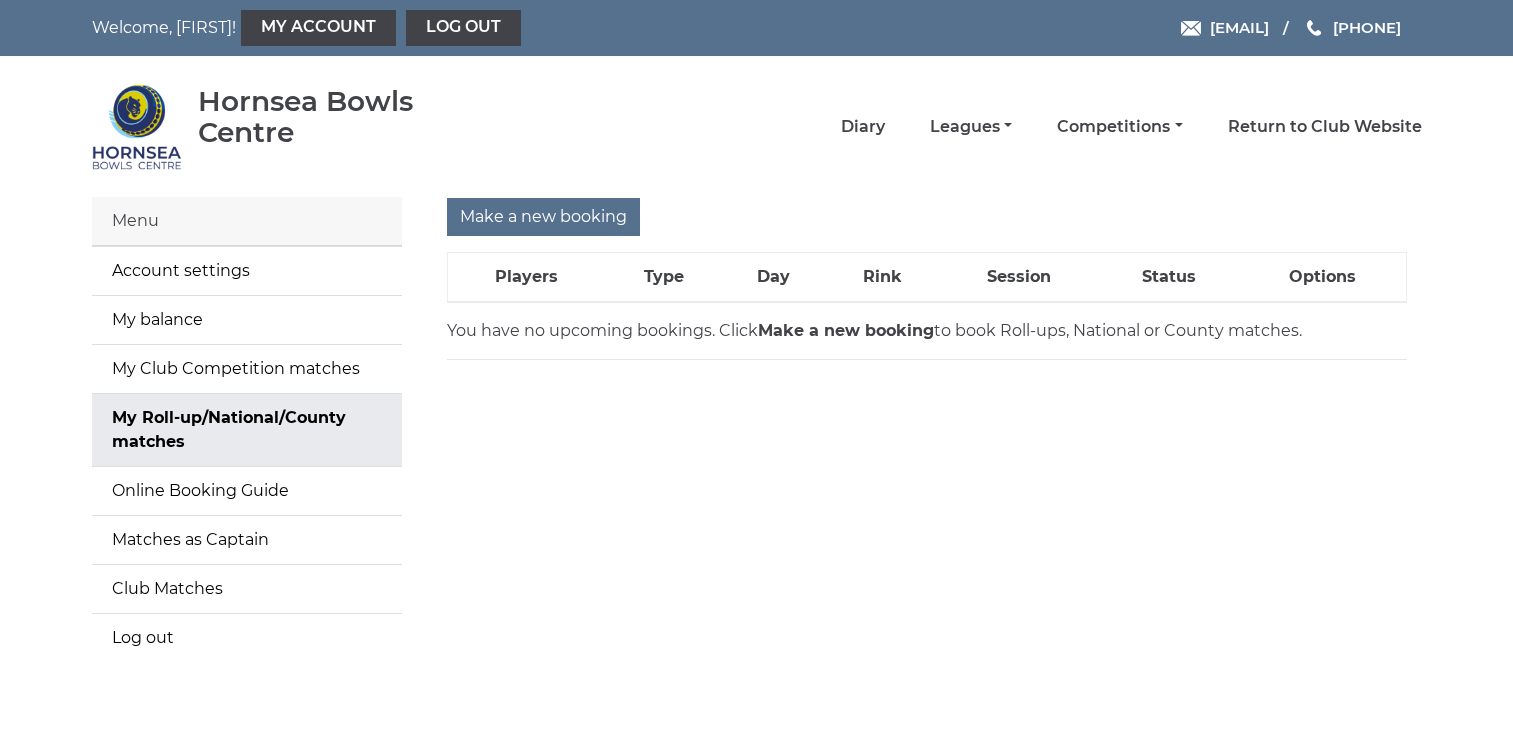 scroll, scrollTop: 0, scrollLeft: 0, axis: both 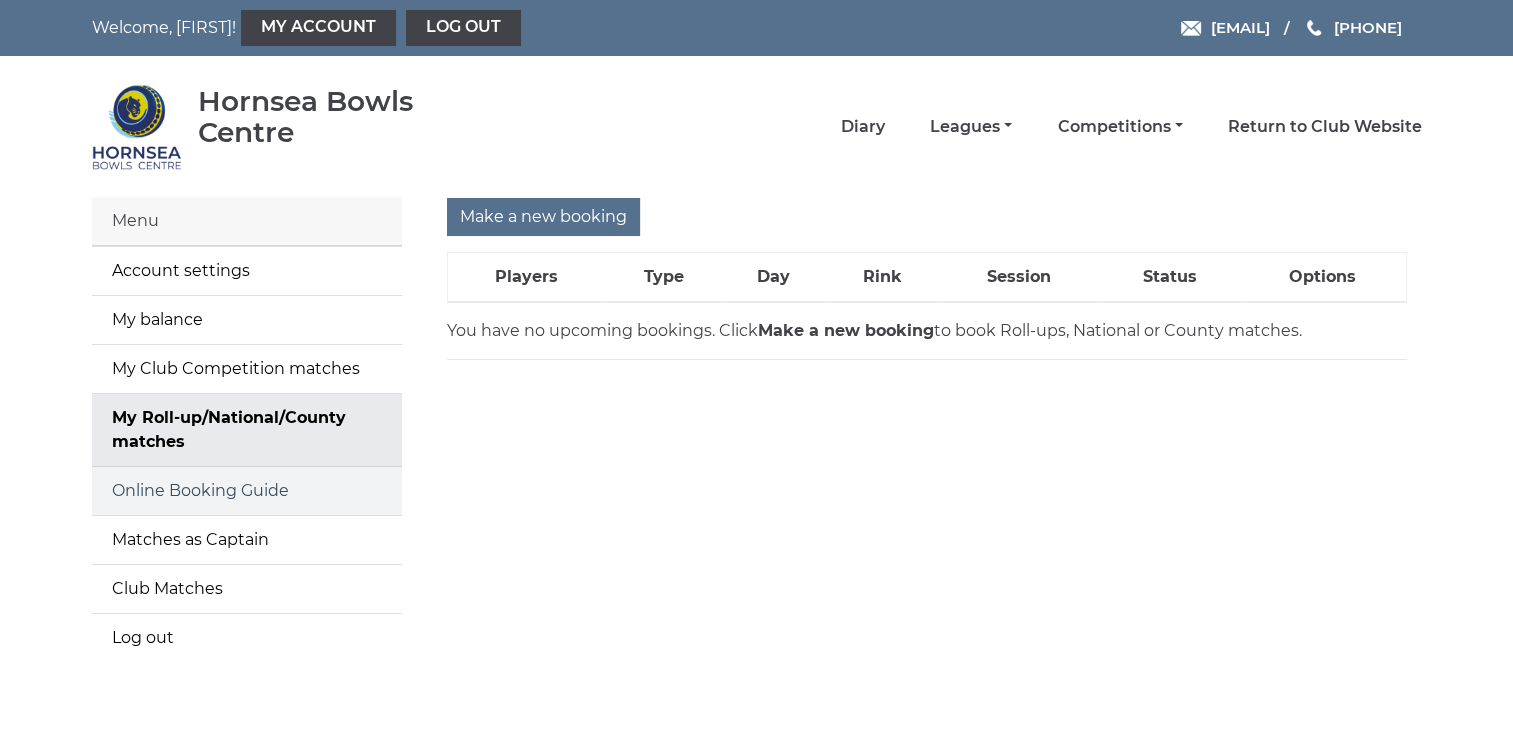 click on "Online Booking Guide" at bounding box center (247, 491) 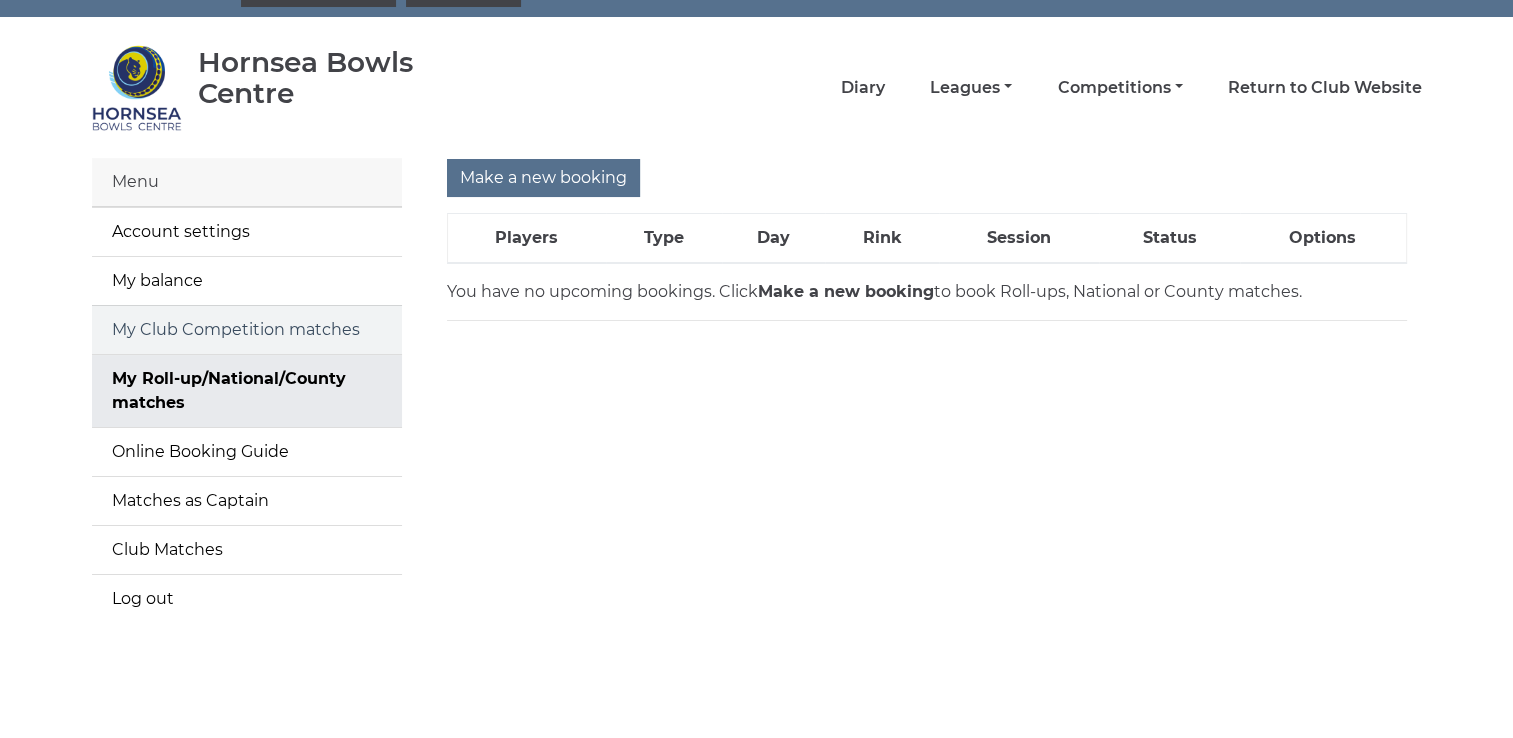 scroll, scrollTop: 56, scrollLeft: 0, axis: vertical 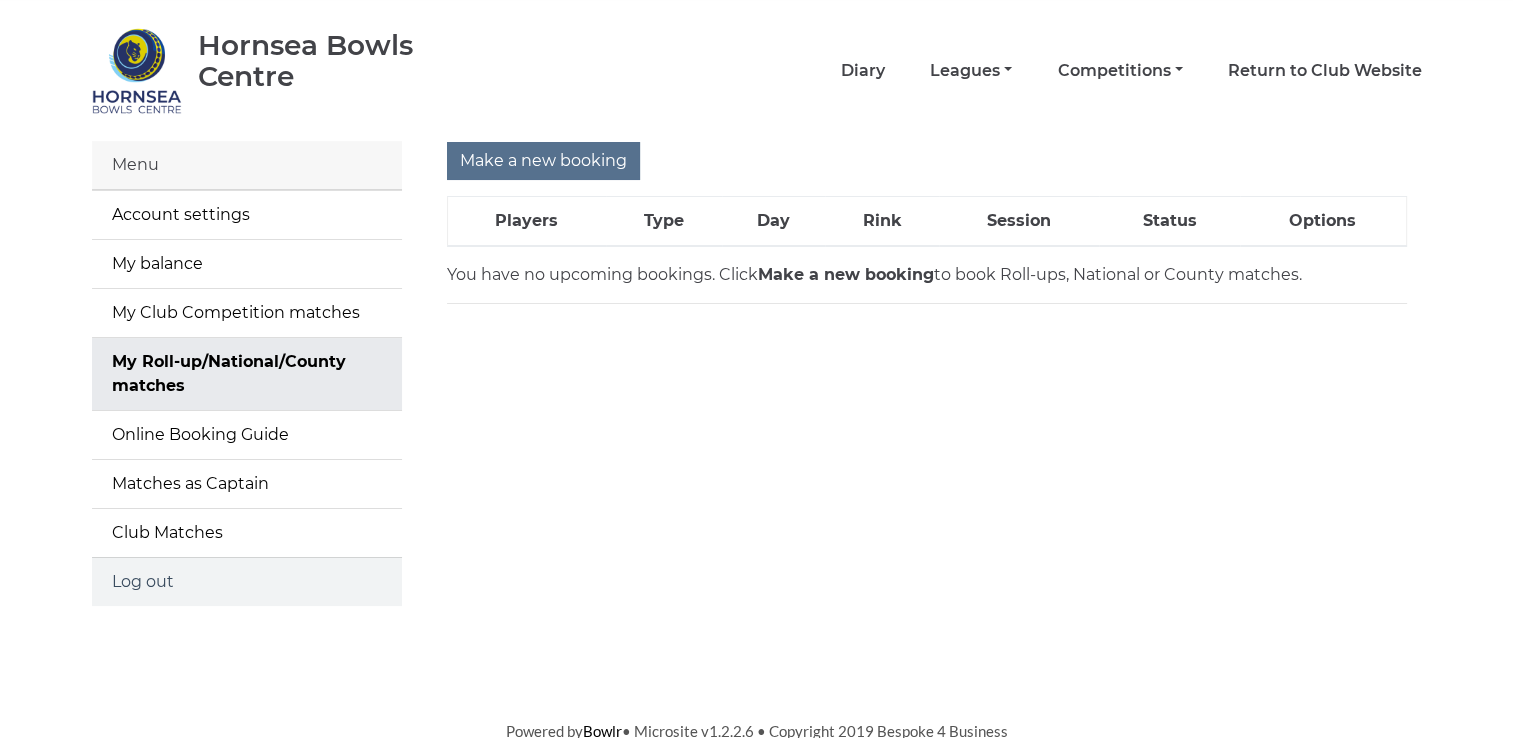 click on "Log out" at bounding box center (247, 582) 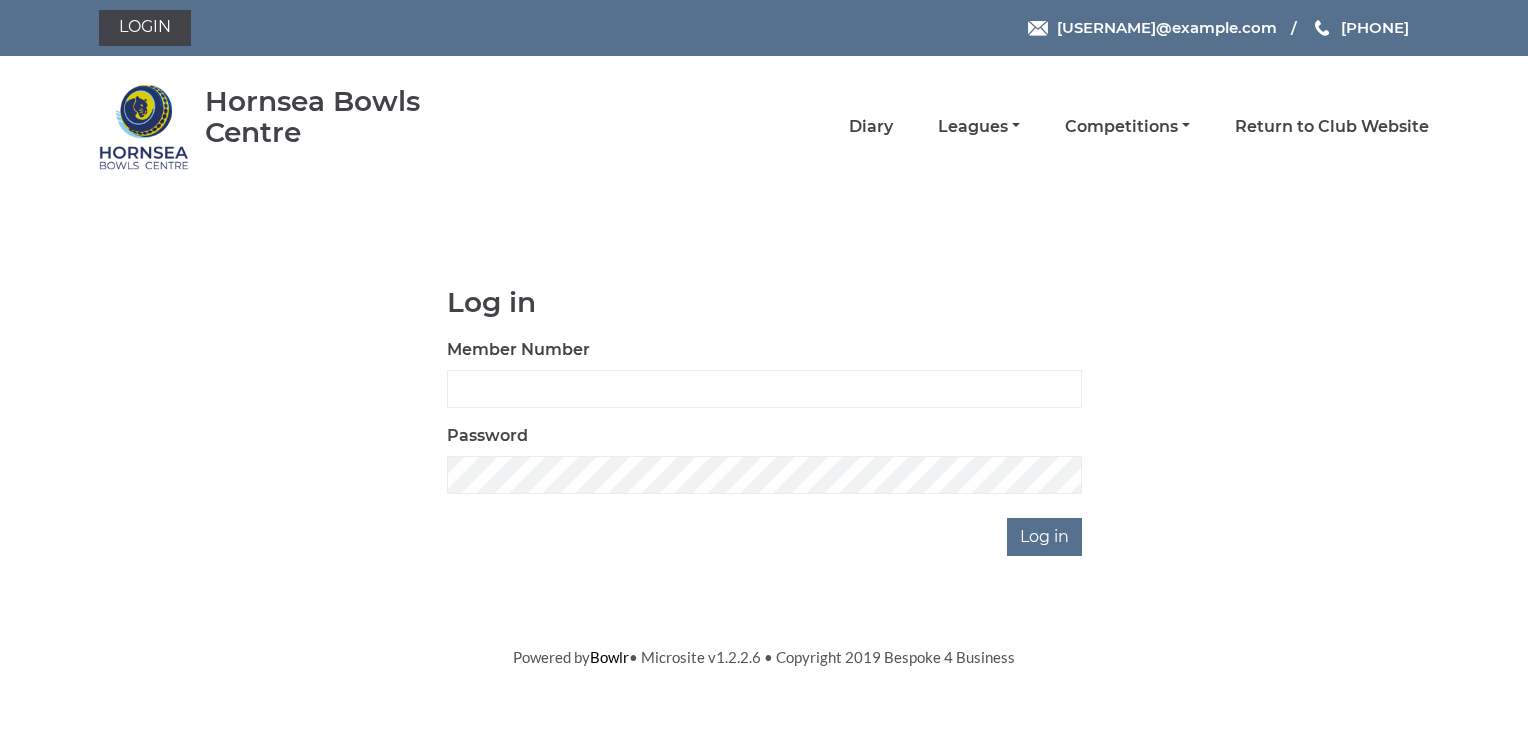 scroll, scrollTop: 0, scrollLeft: 0, axis: both 